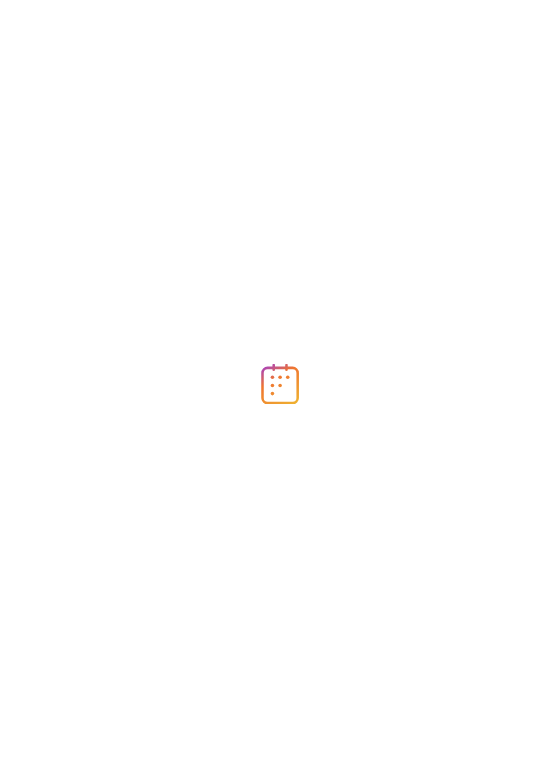 scroll, scrollTop: 0, scrollLeft: 0, axis: both 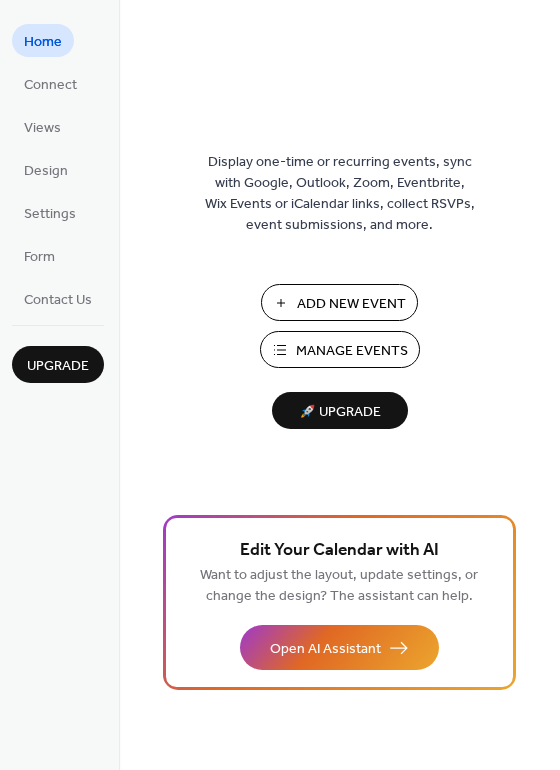 click on "Add New Event" at bounding box center (351, 304) 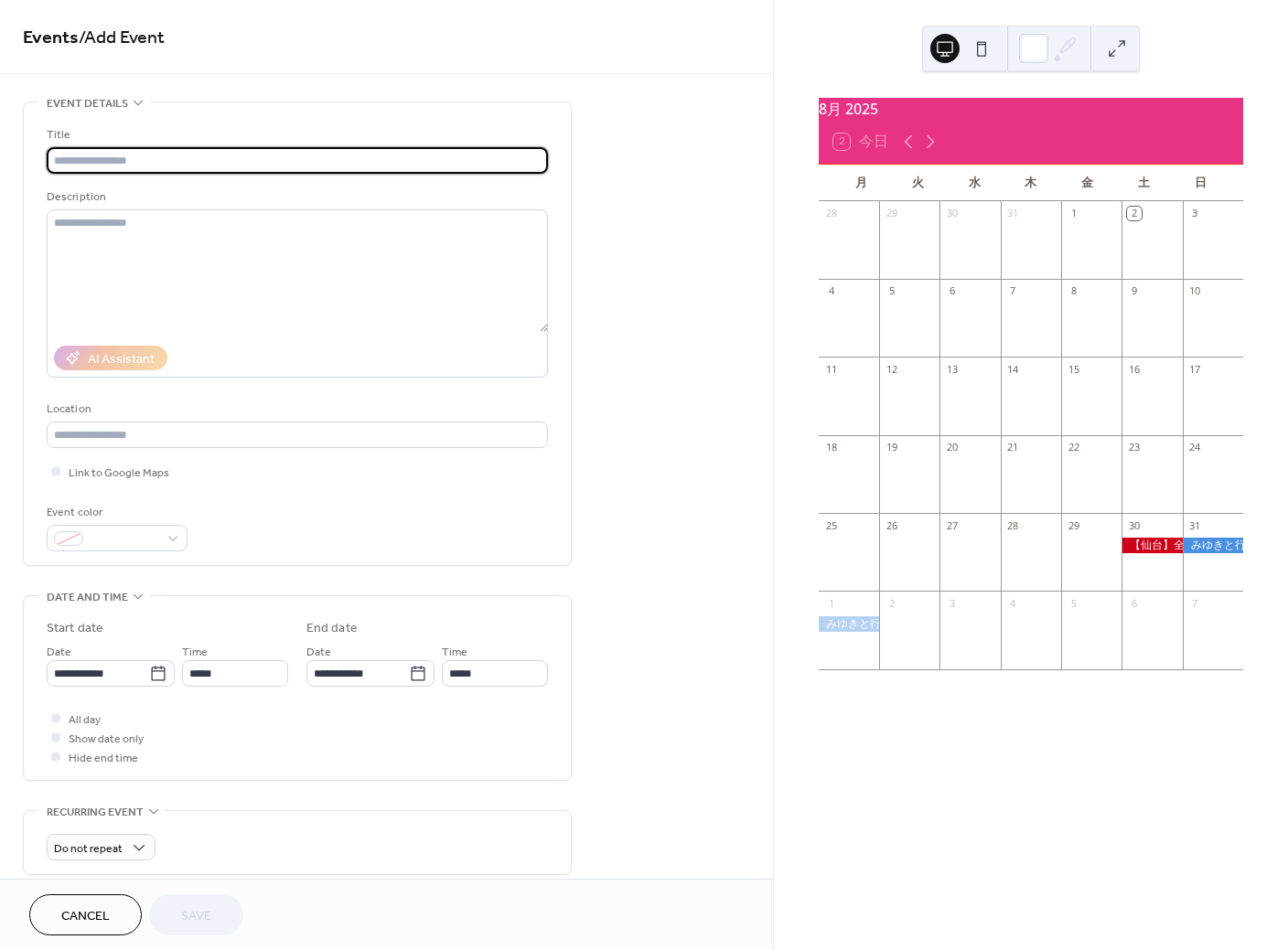 scroll, scrollTop: 0, scrollLeft: 0, axis: both 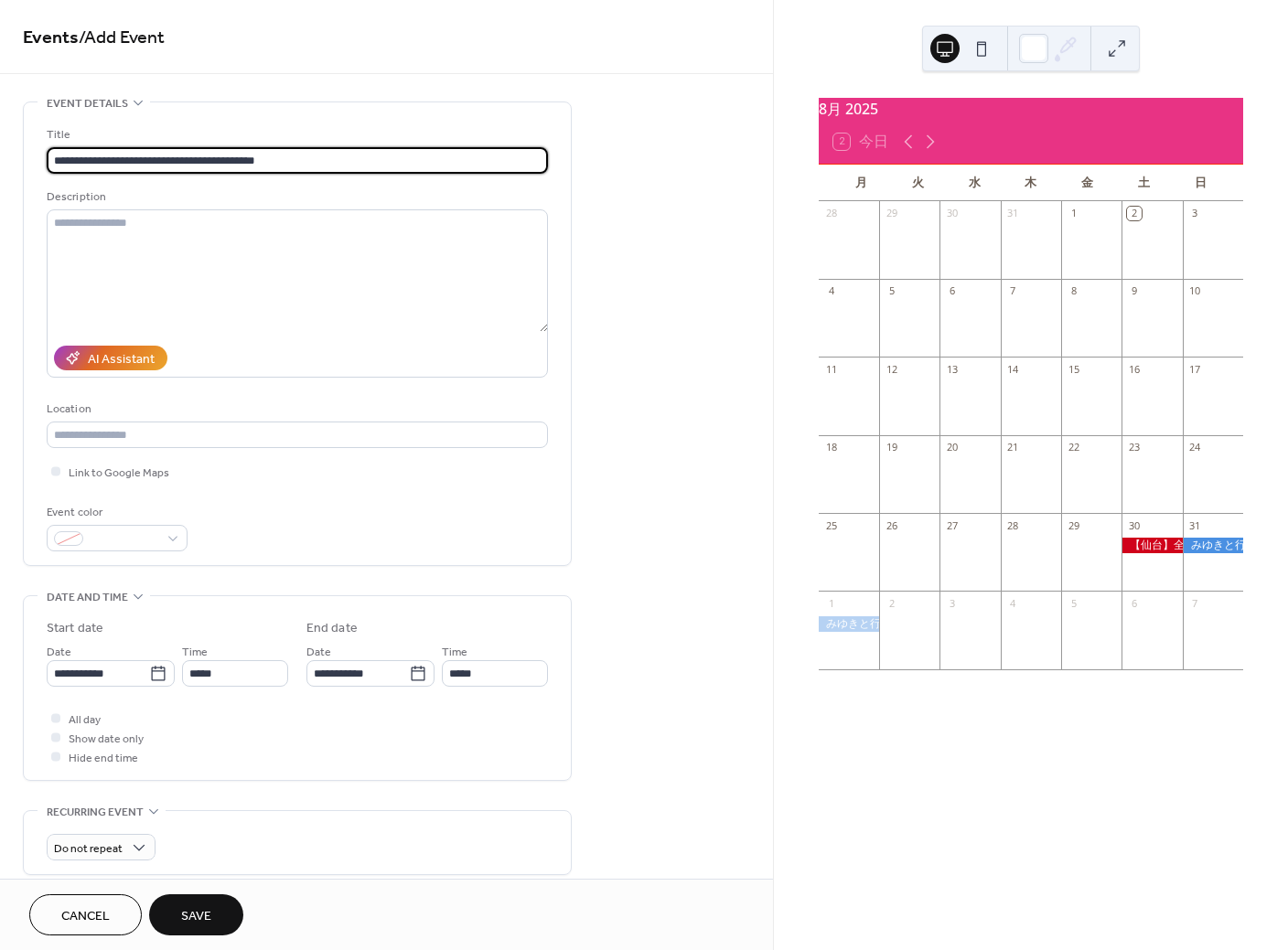 type on "**********" 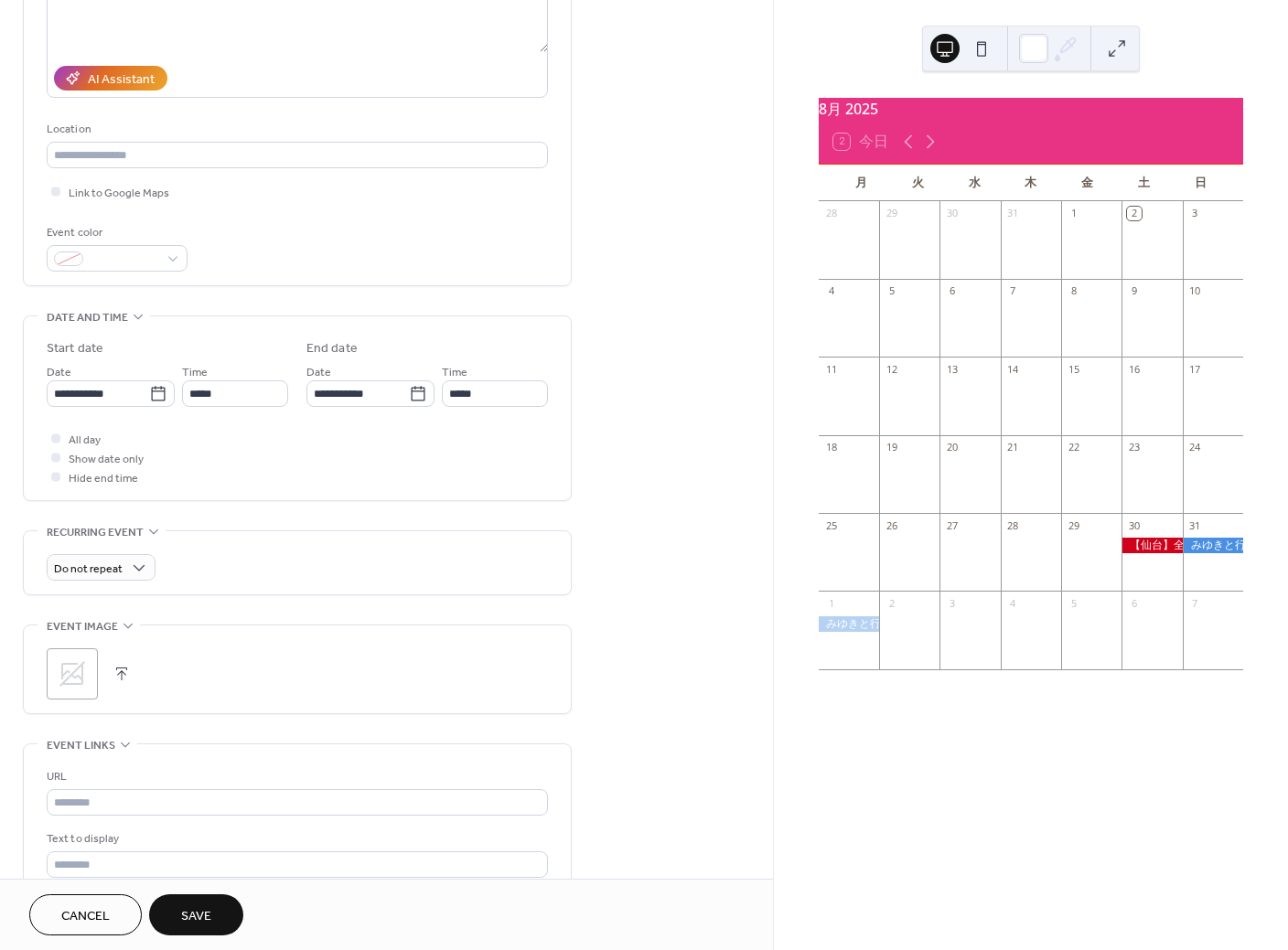 scroll, scrollTop: 332, scrollLeft: 0, axis: vertical 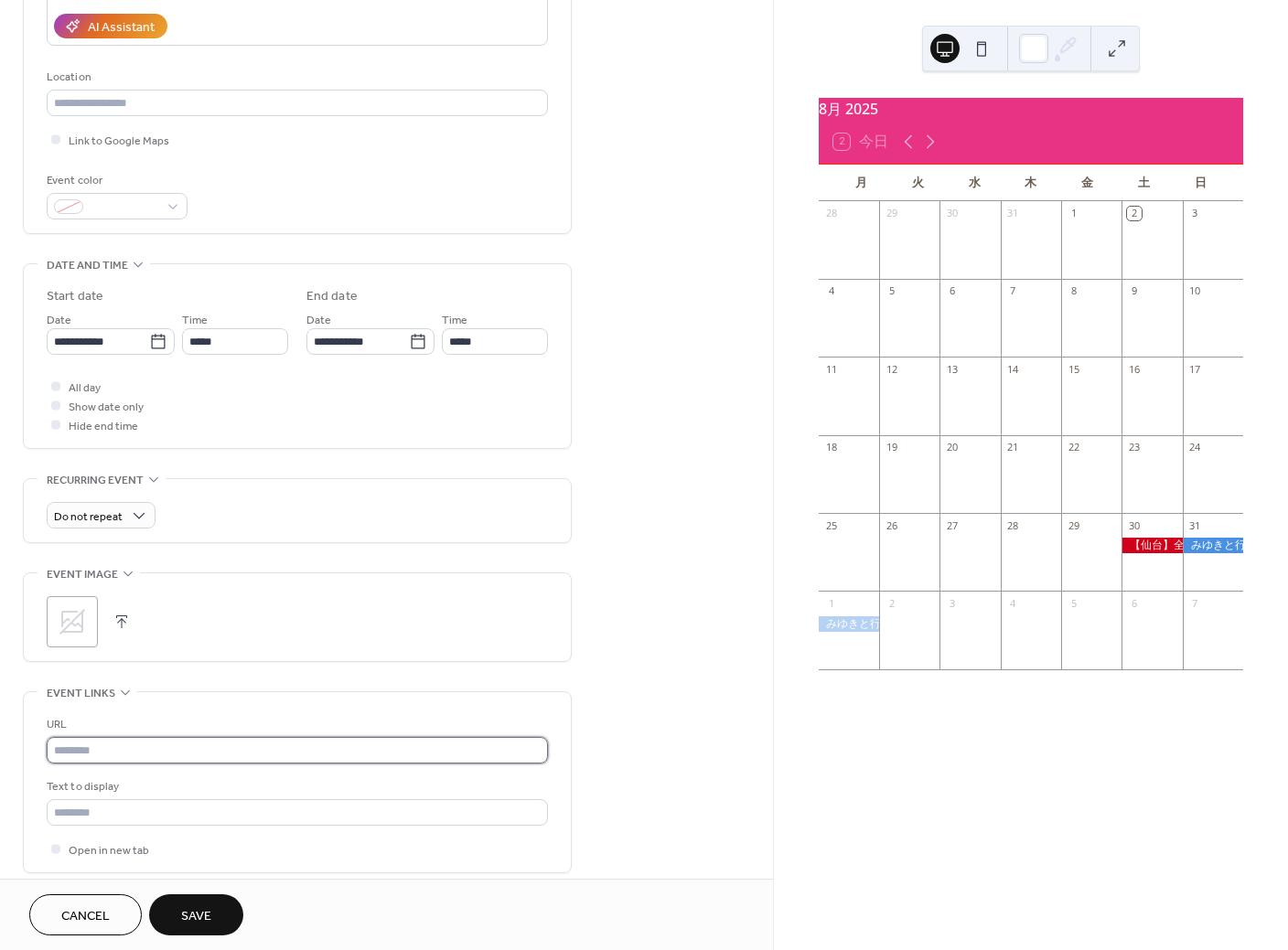 click at bounding box center (297, 750) 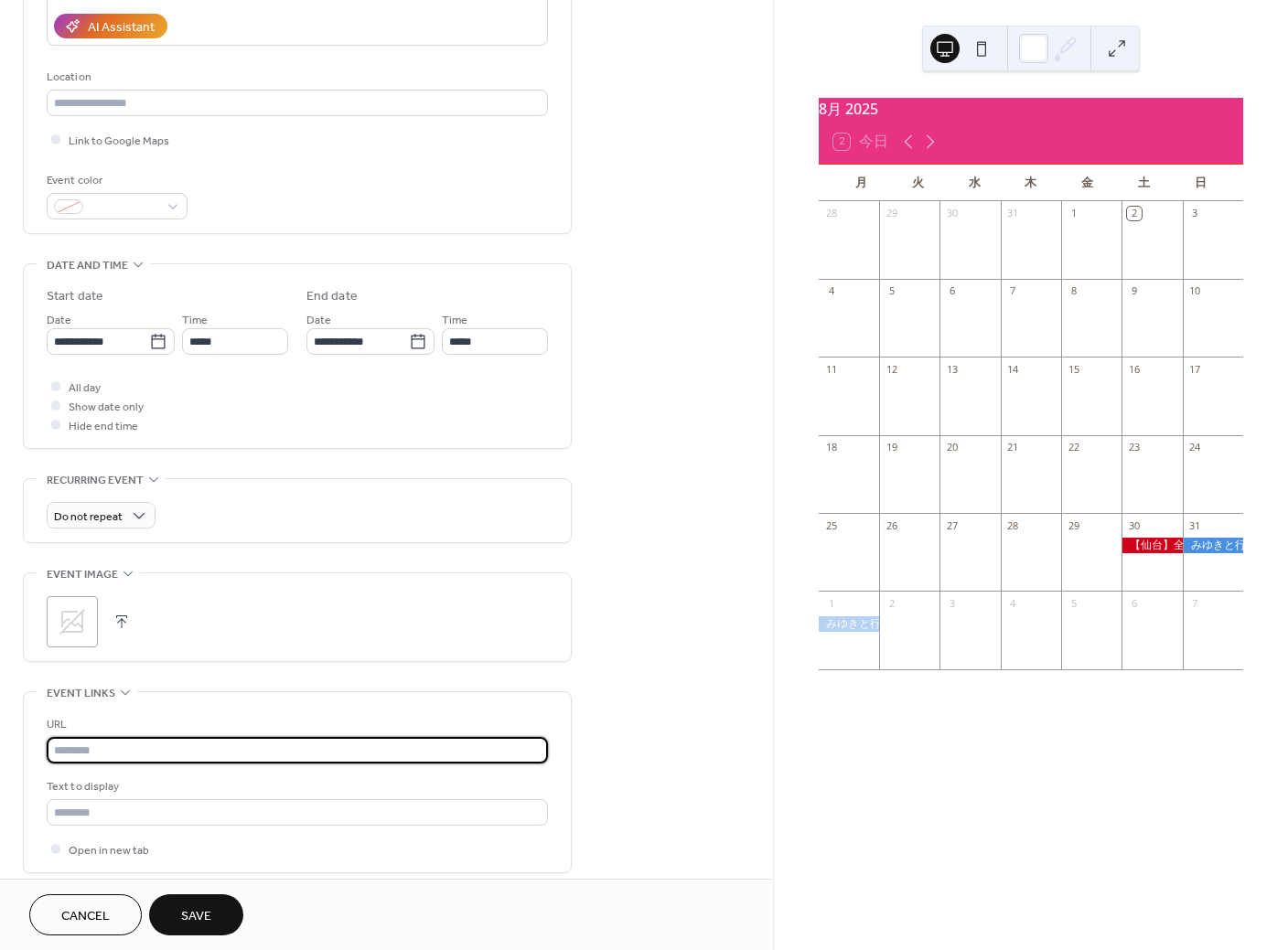 paste on "**********" 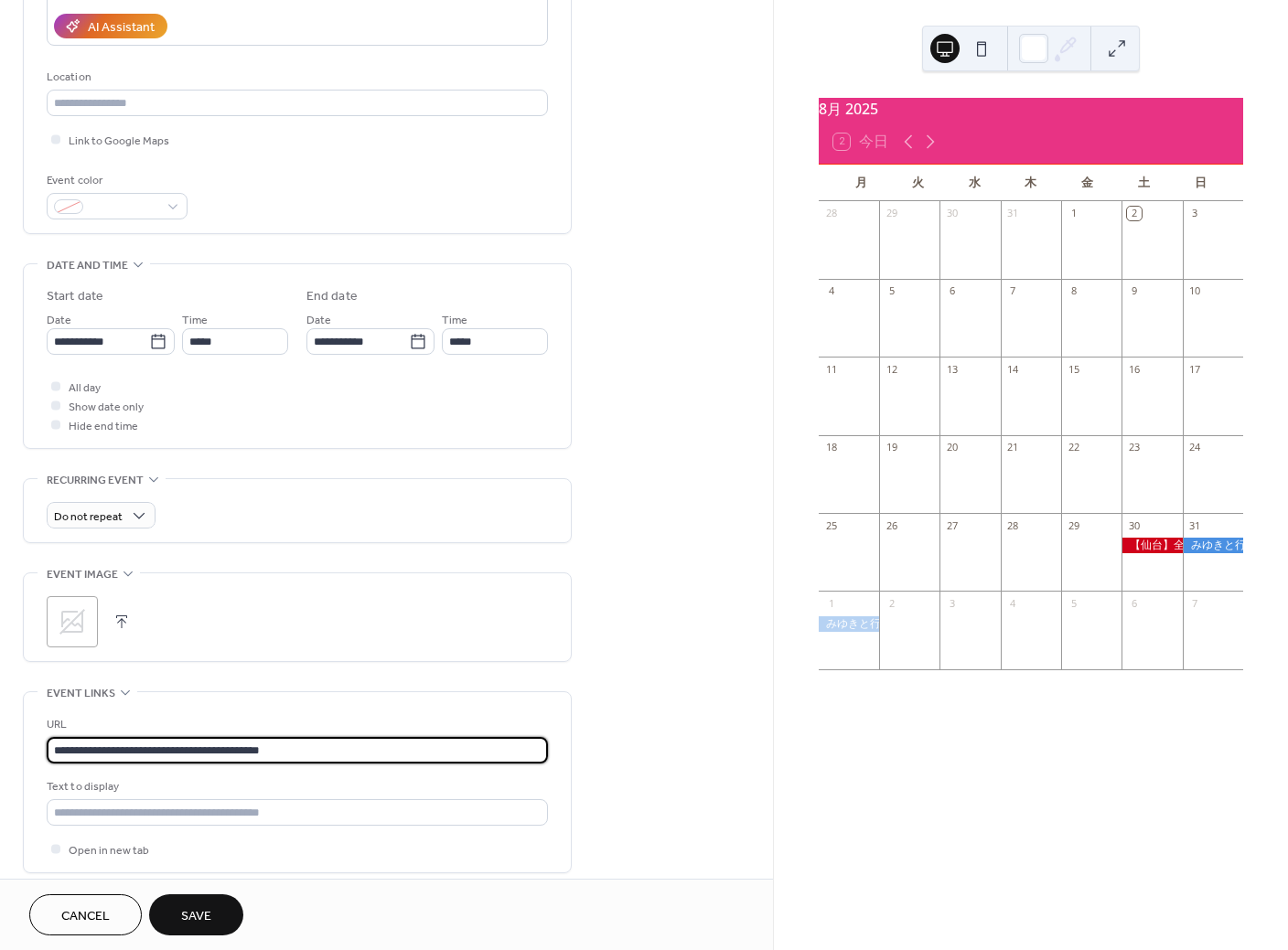 type on "**********" 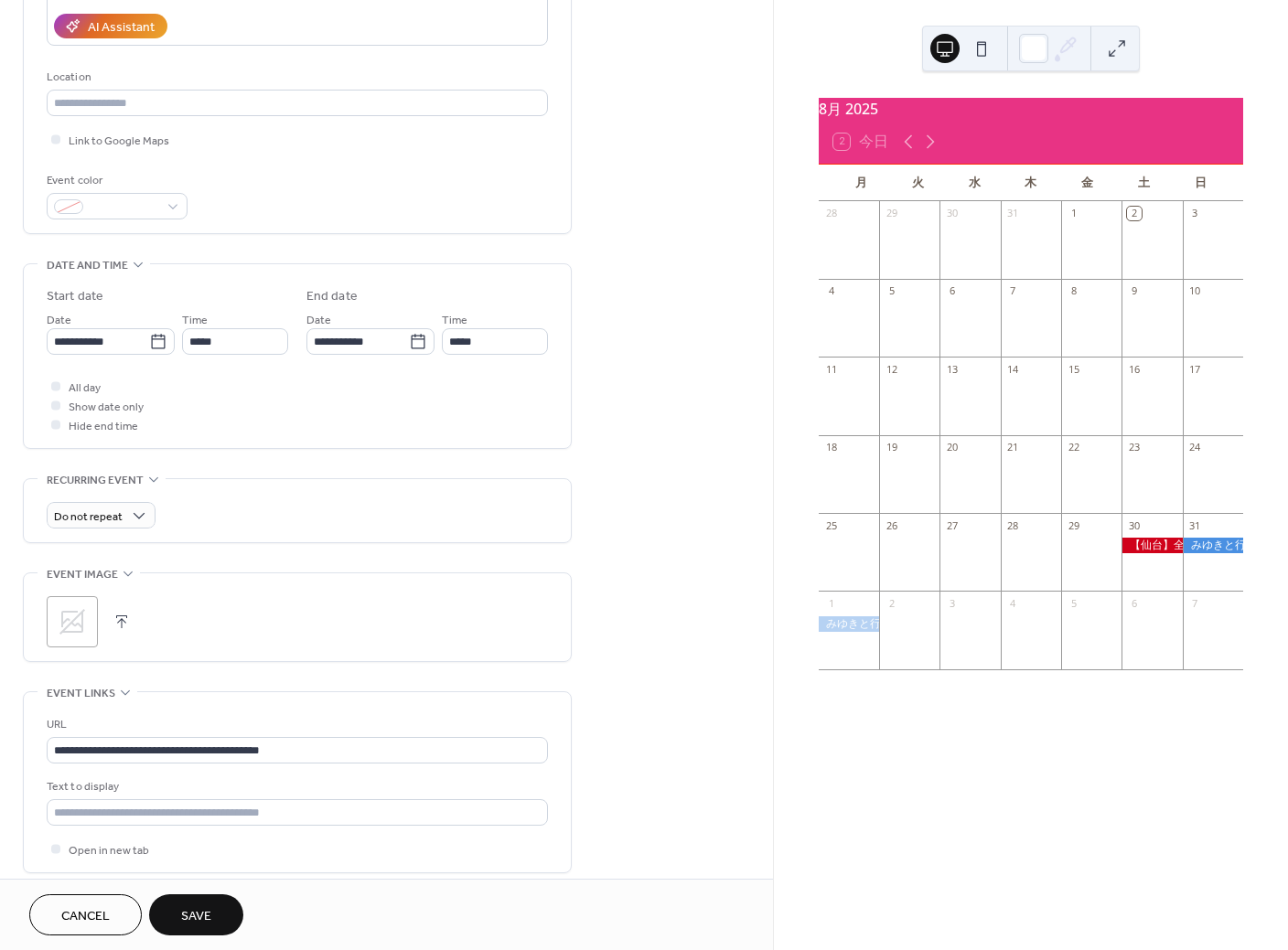 click 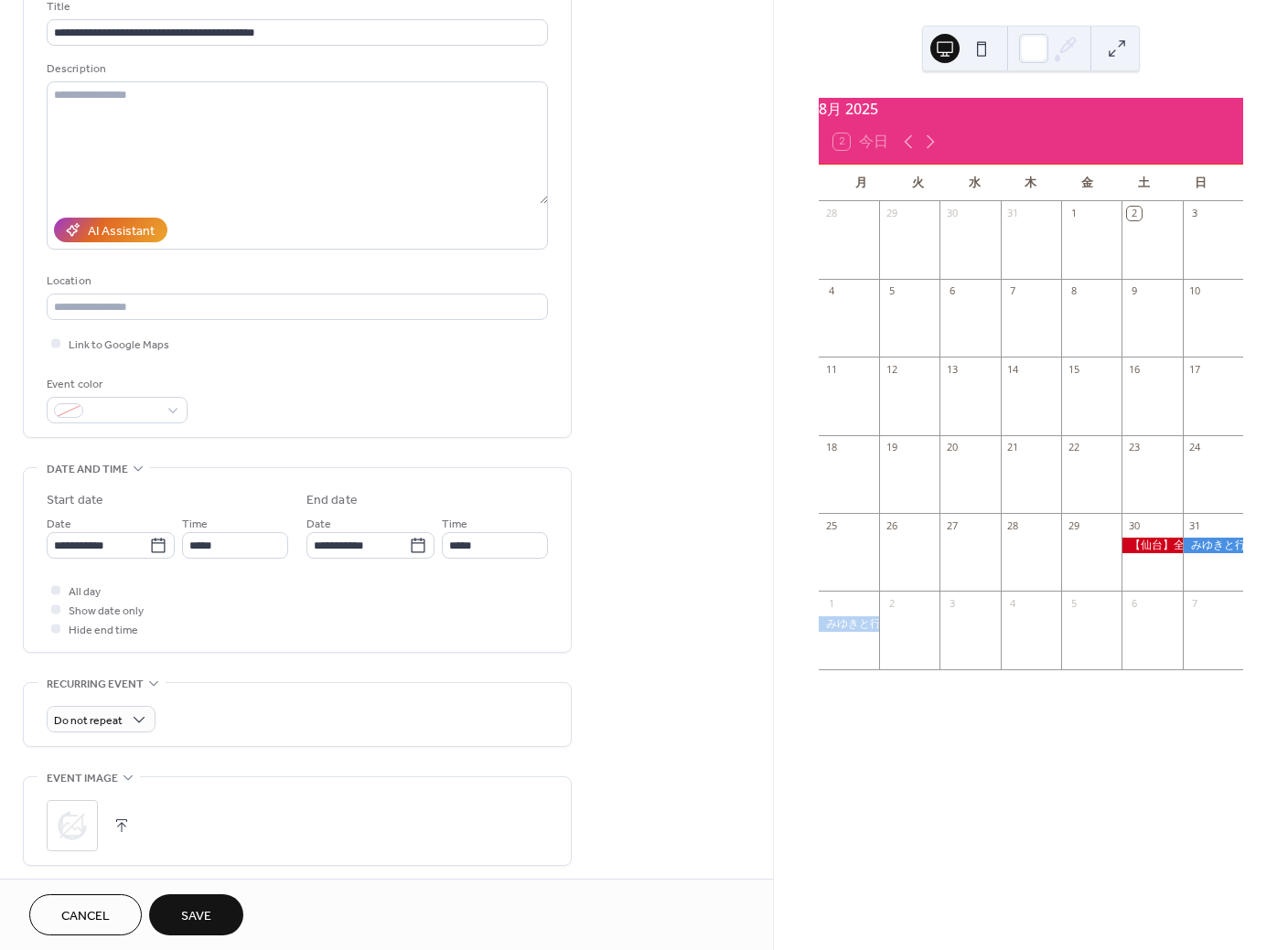 scroll, scrollTop: 0, scrollLeft: 0, axis: both 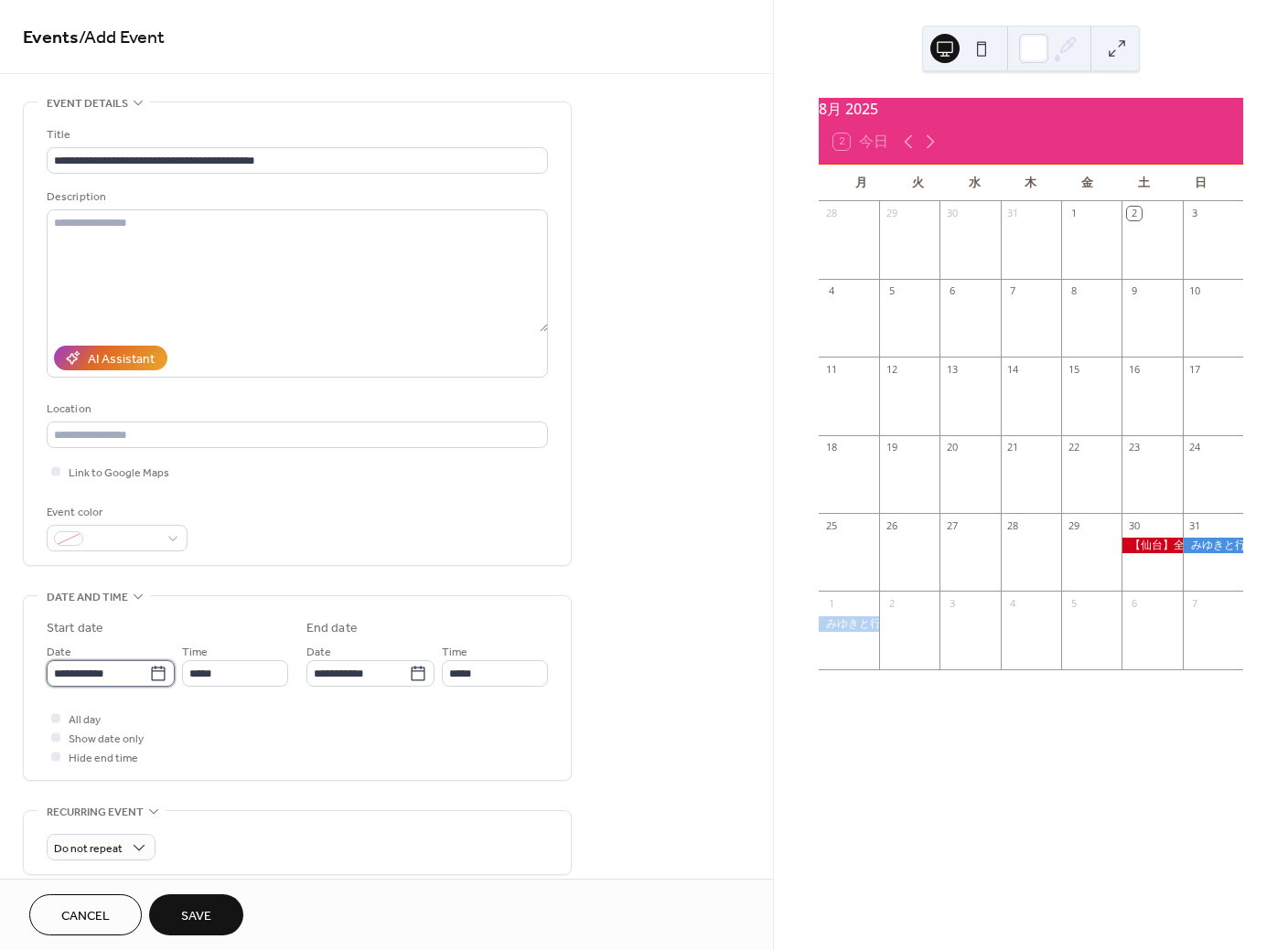 click on "**********" at bounding box center (98, 673) 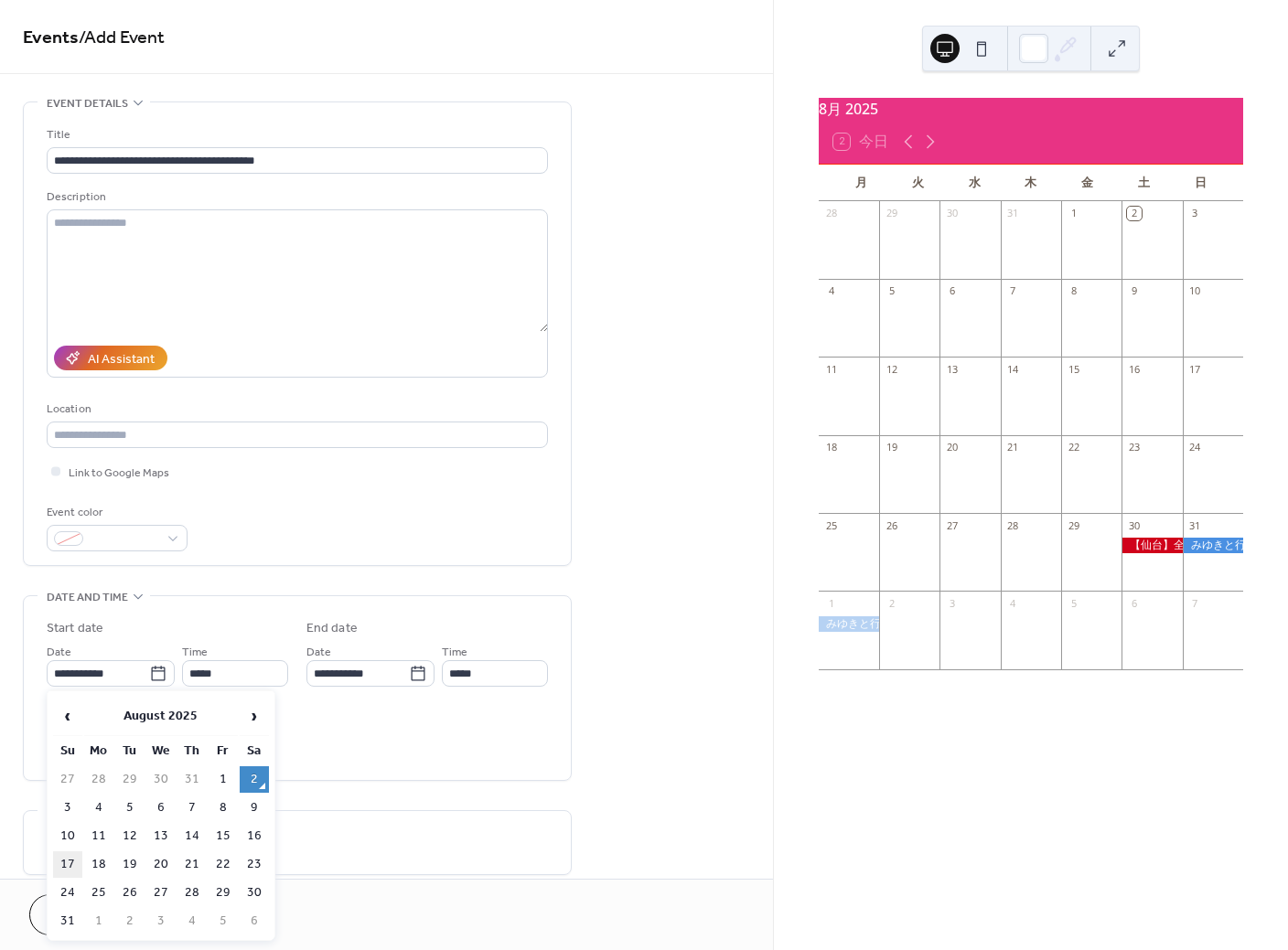 click on "17" at bounding box center [68, 864] 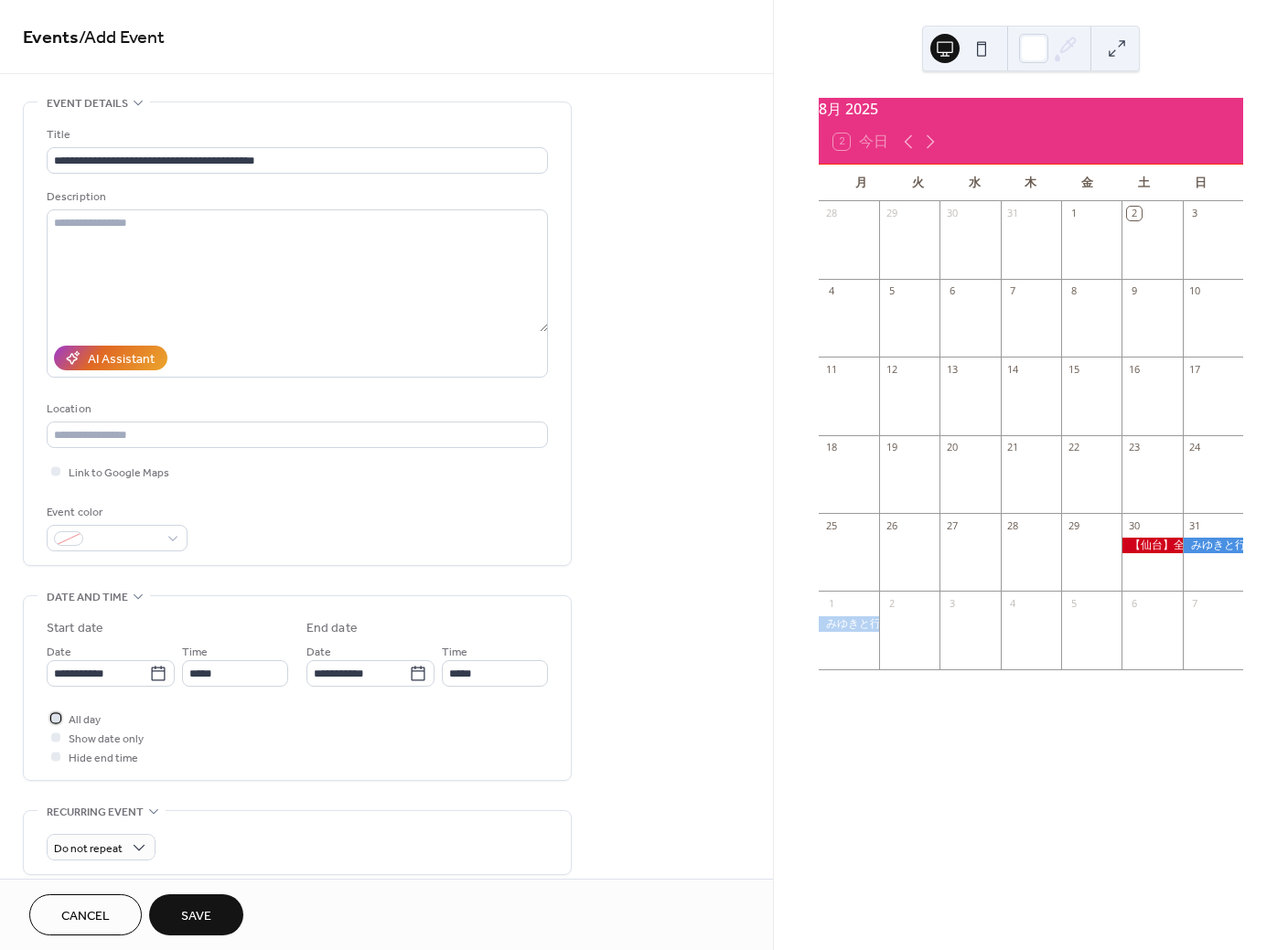click on "All day" at bounding box center [84, 720] 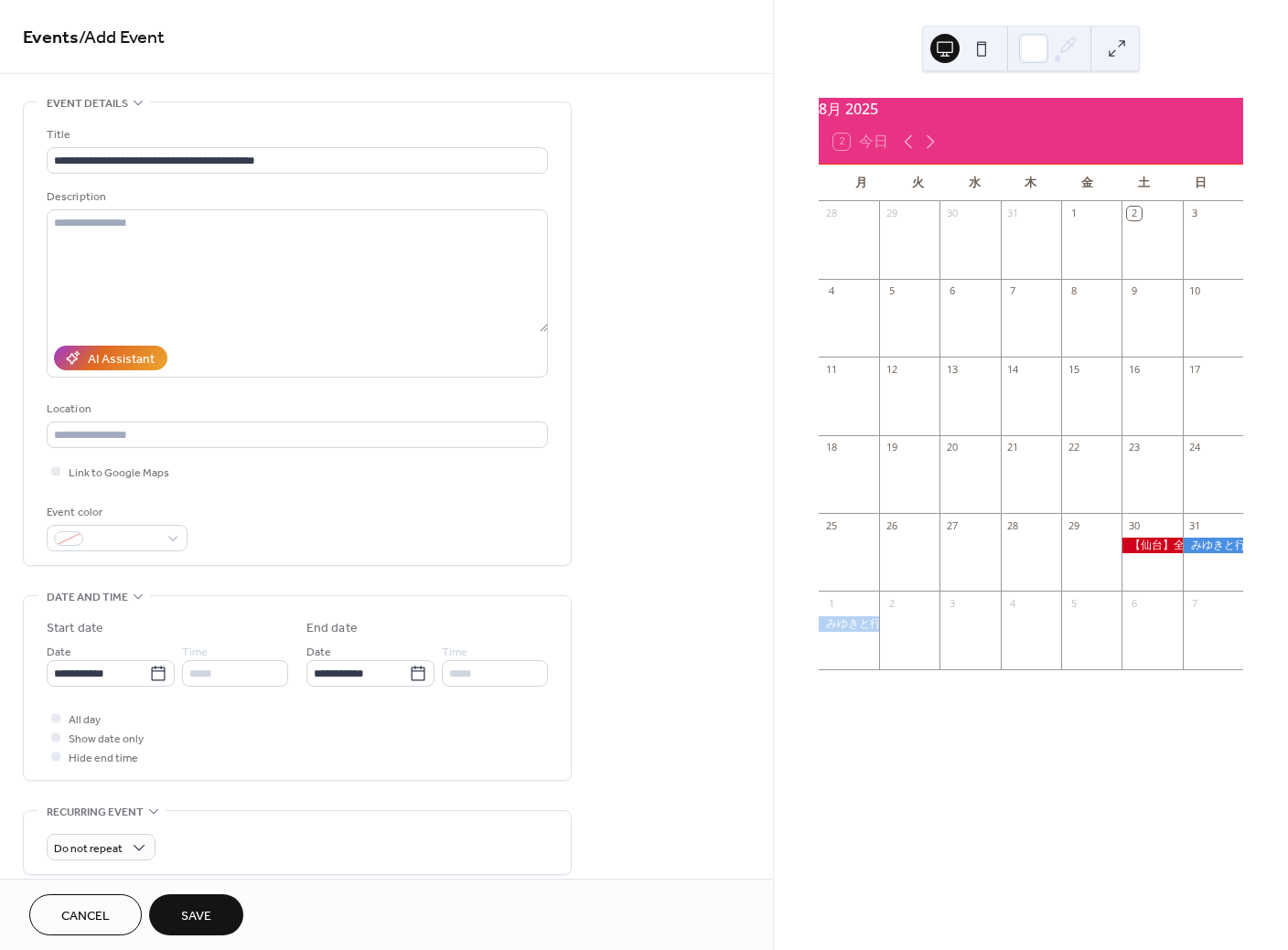 click on "Save" at bounding box center [196, 914] 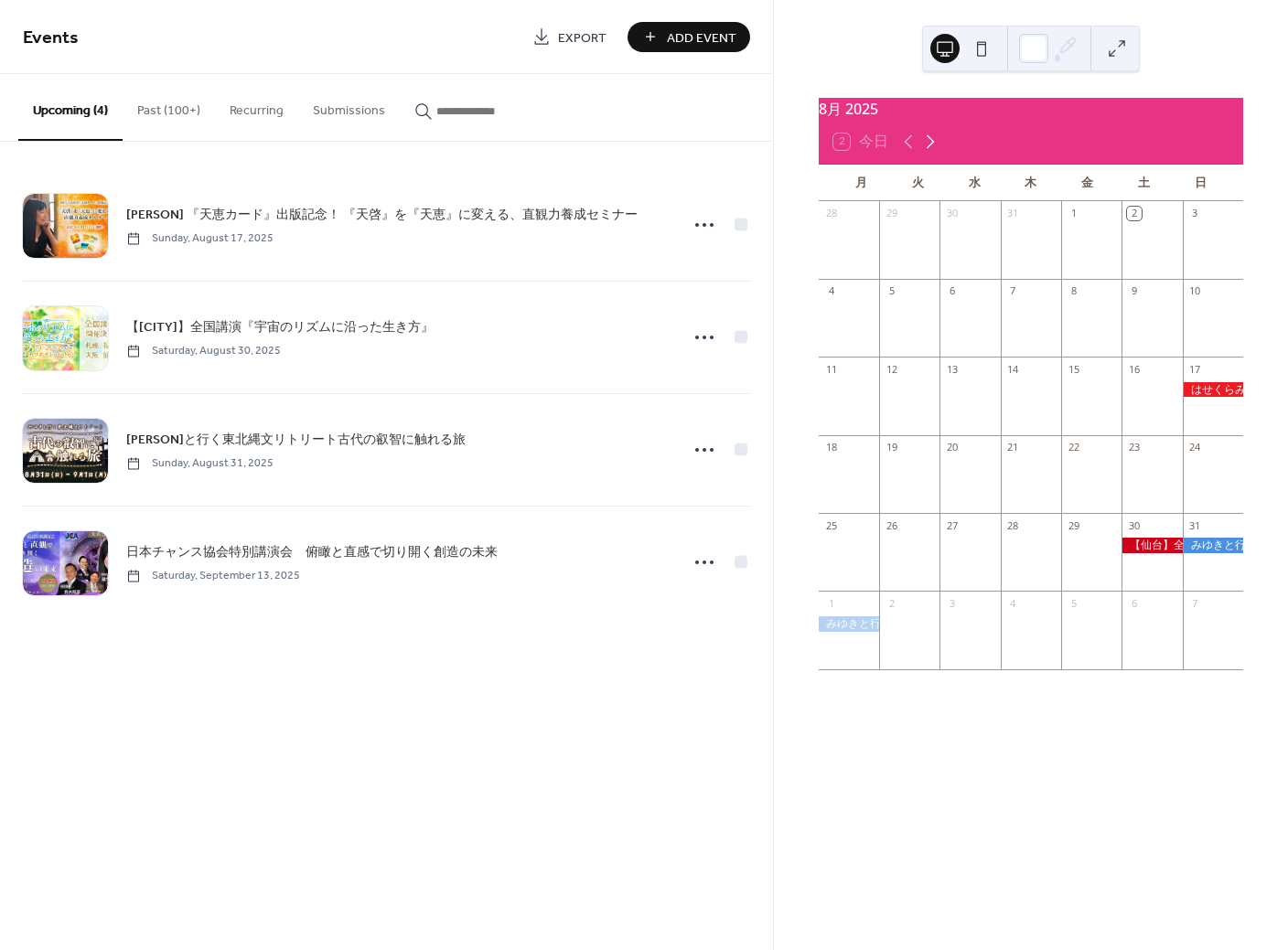 click 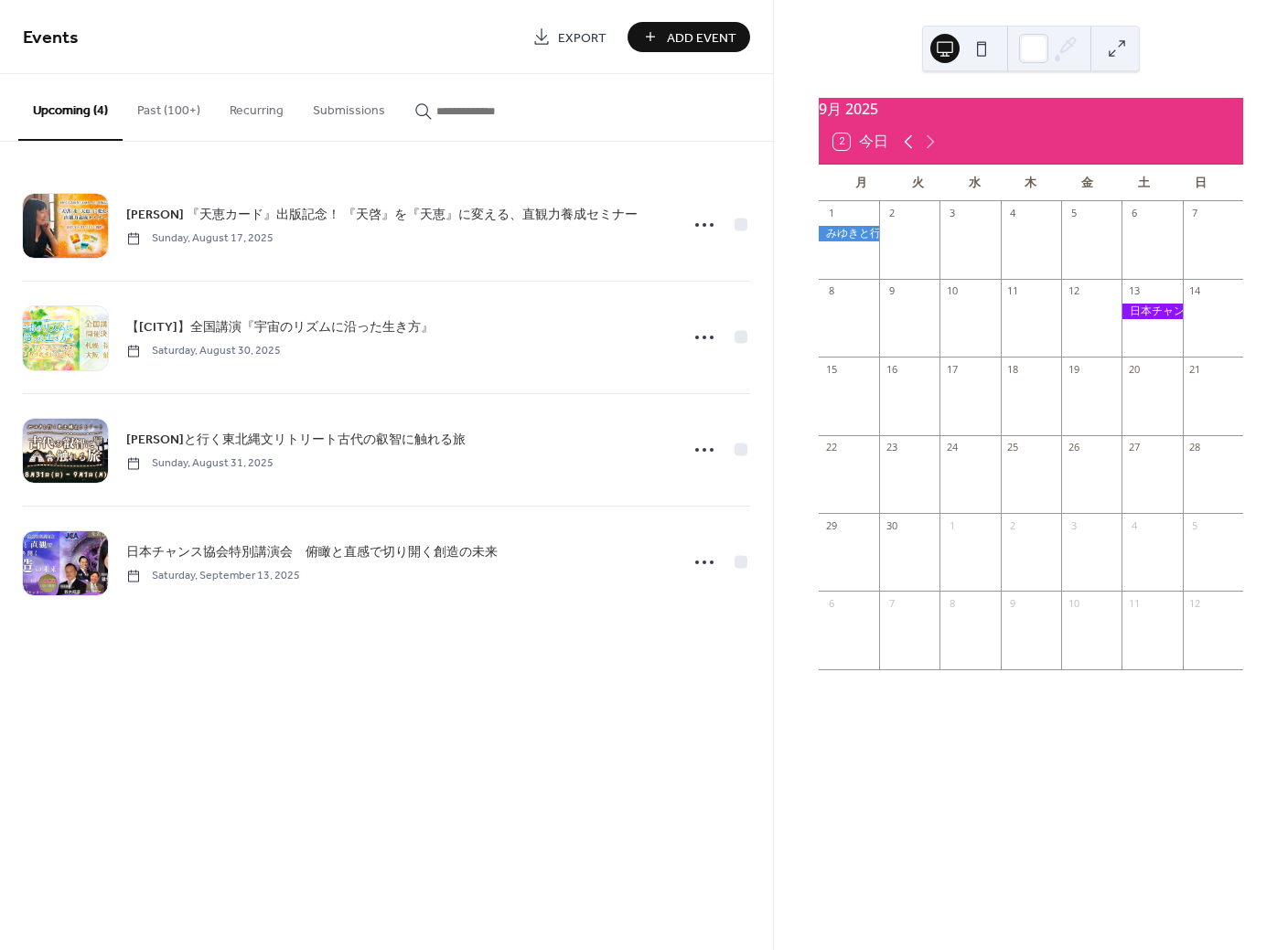 click 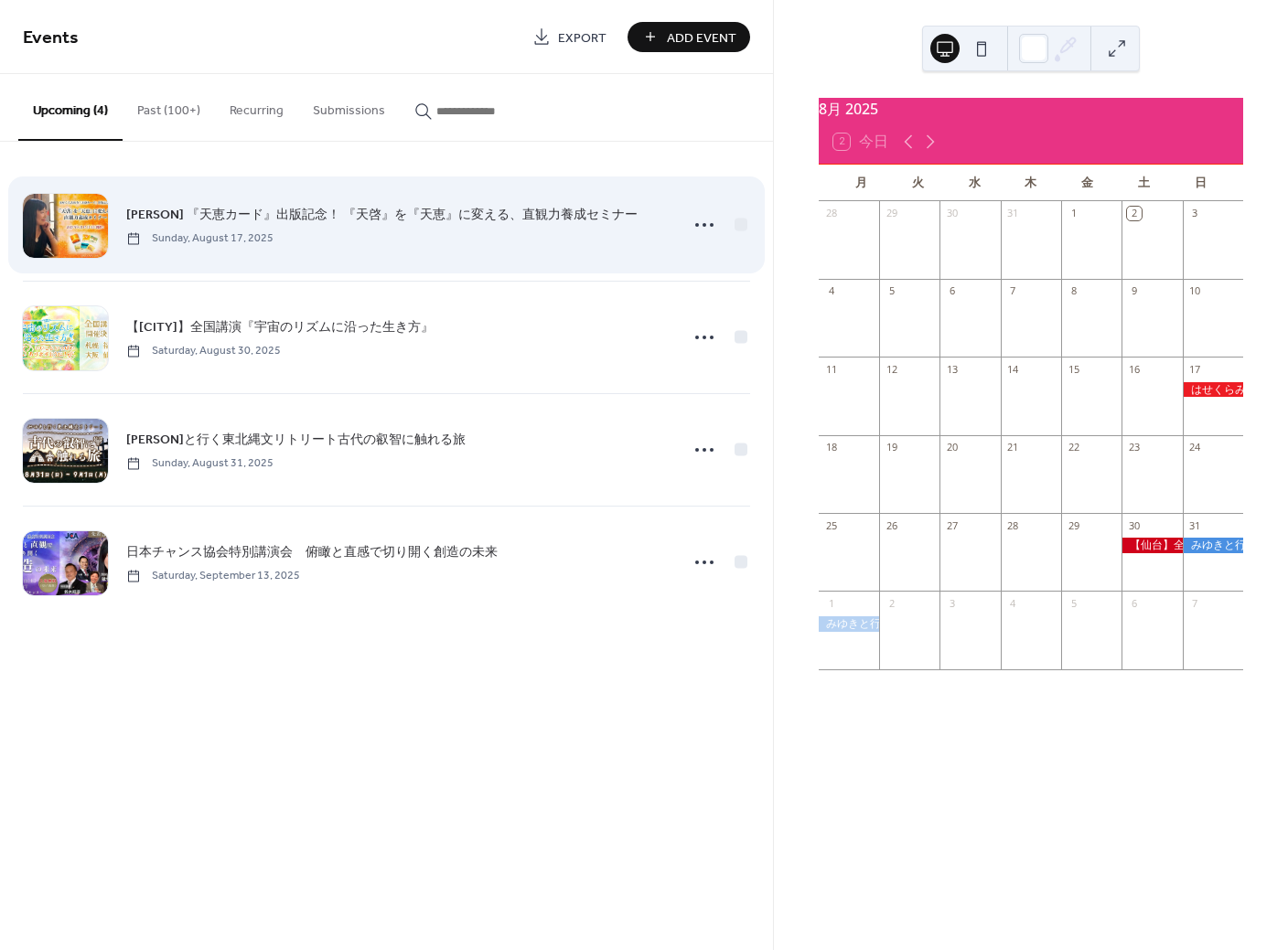 click on "[PERSON] 『天恵カード』出版記念！ 『天啓』を『天恵』に変える、直観力養成セミナー" at bounding box center (381, 215) 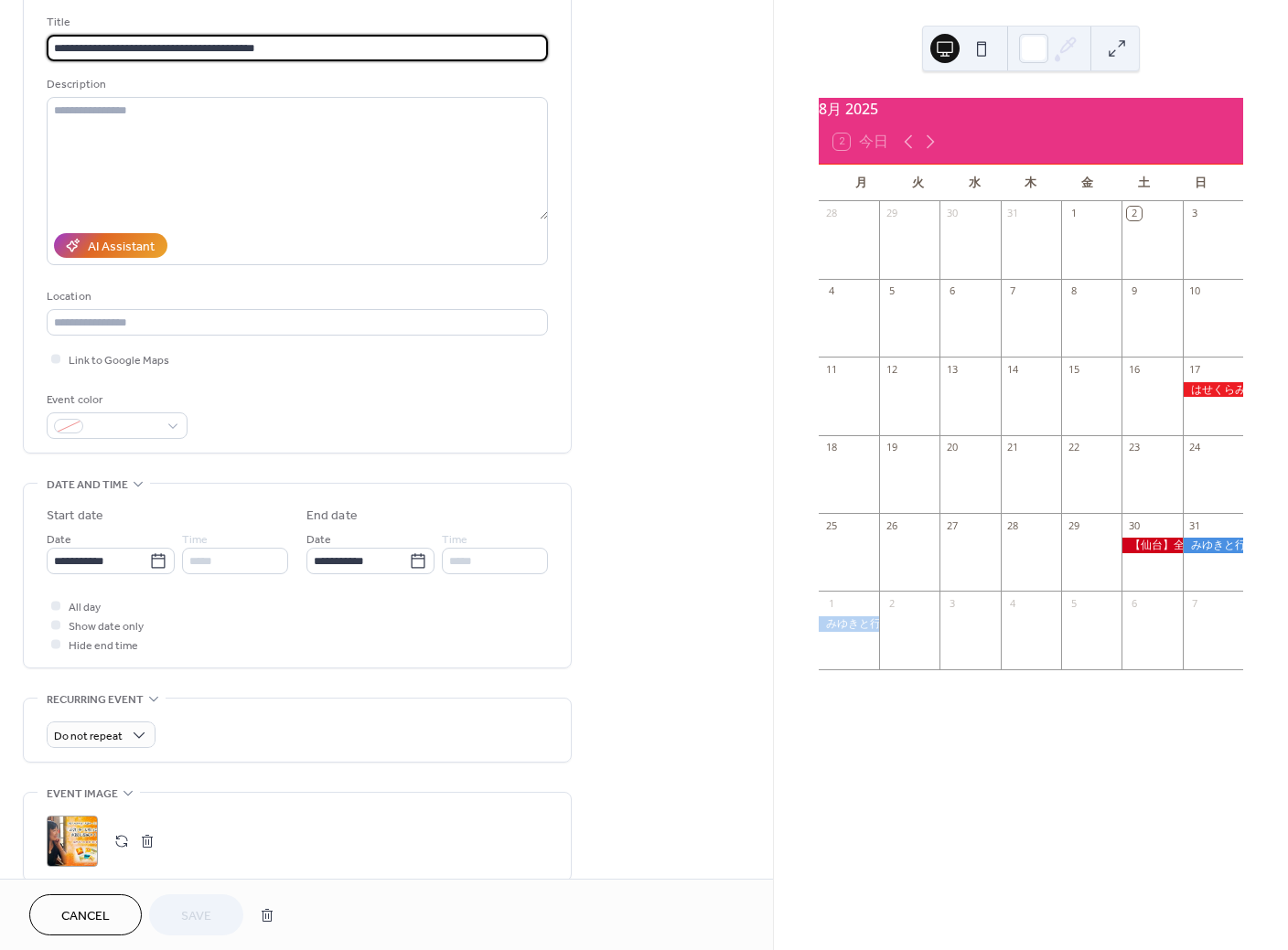 scroll, scrollTop: 0, scrollLeft: 0, axis: both 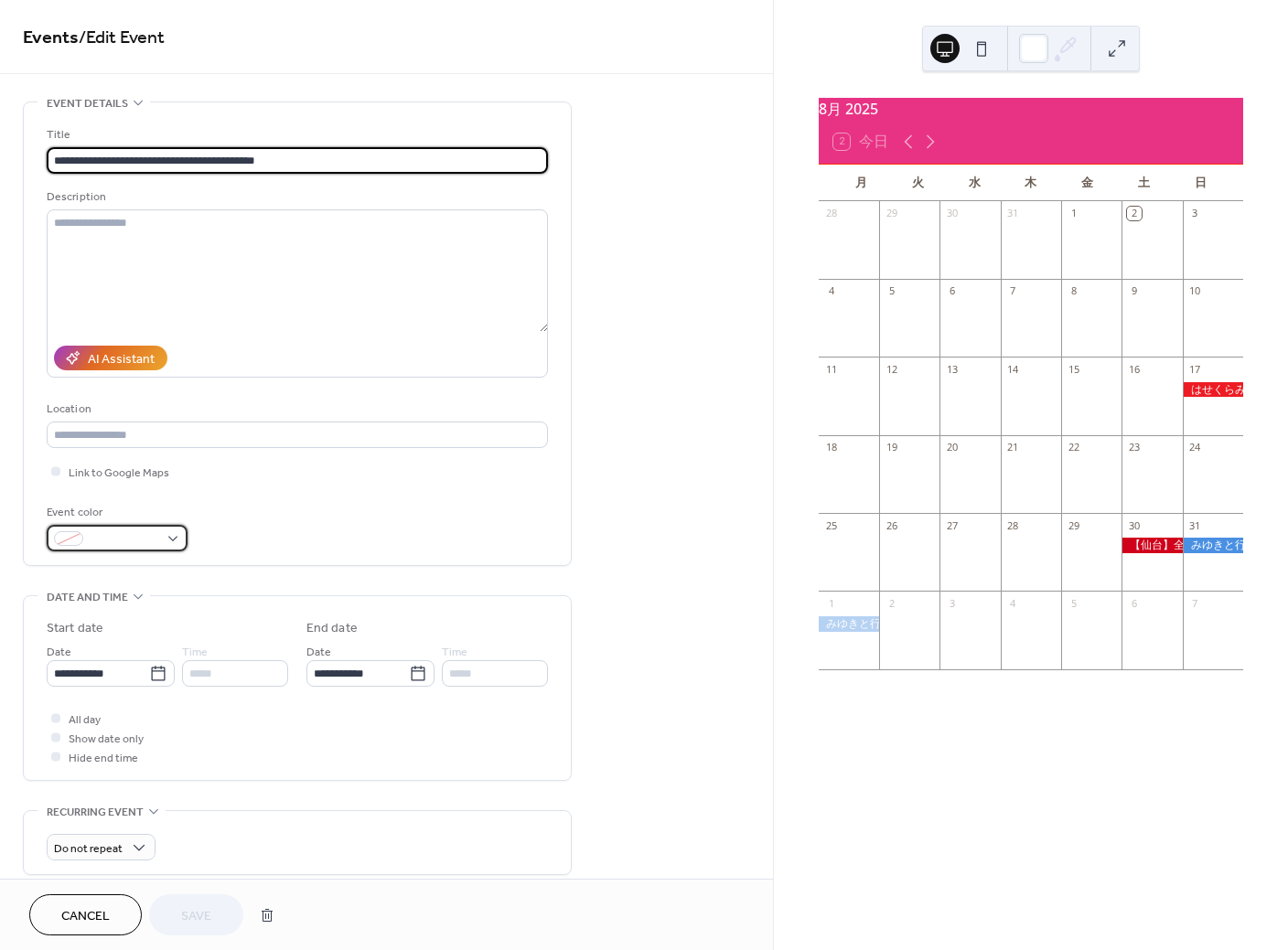 click at bounding box center [117, 538] 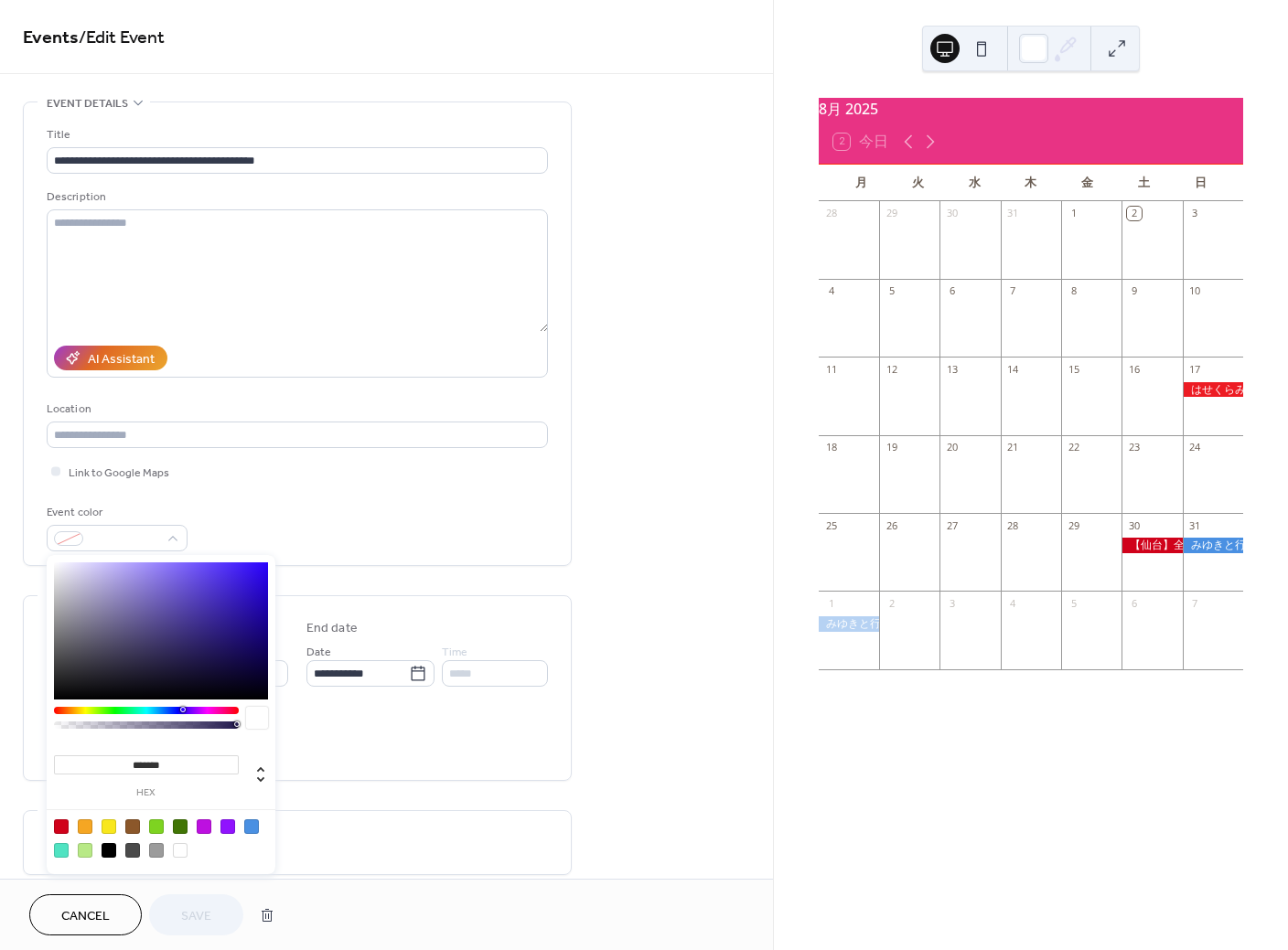 click at bounding box center (228, 827) 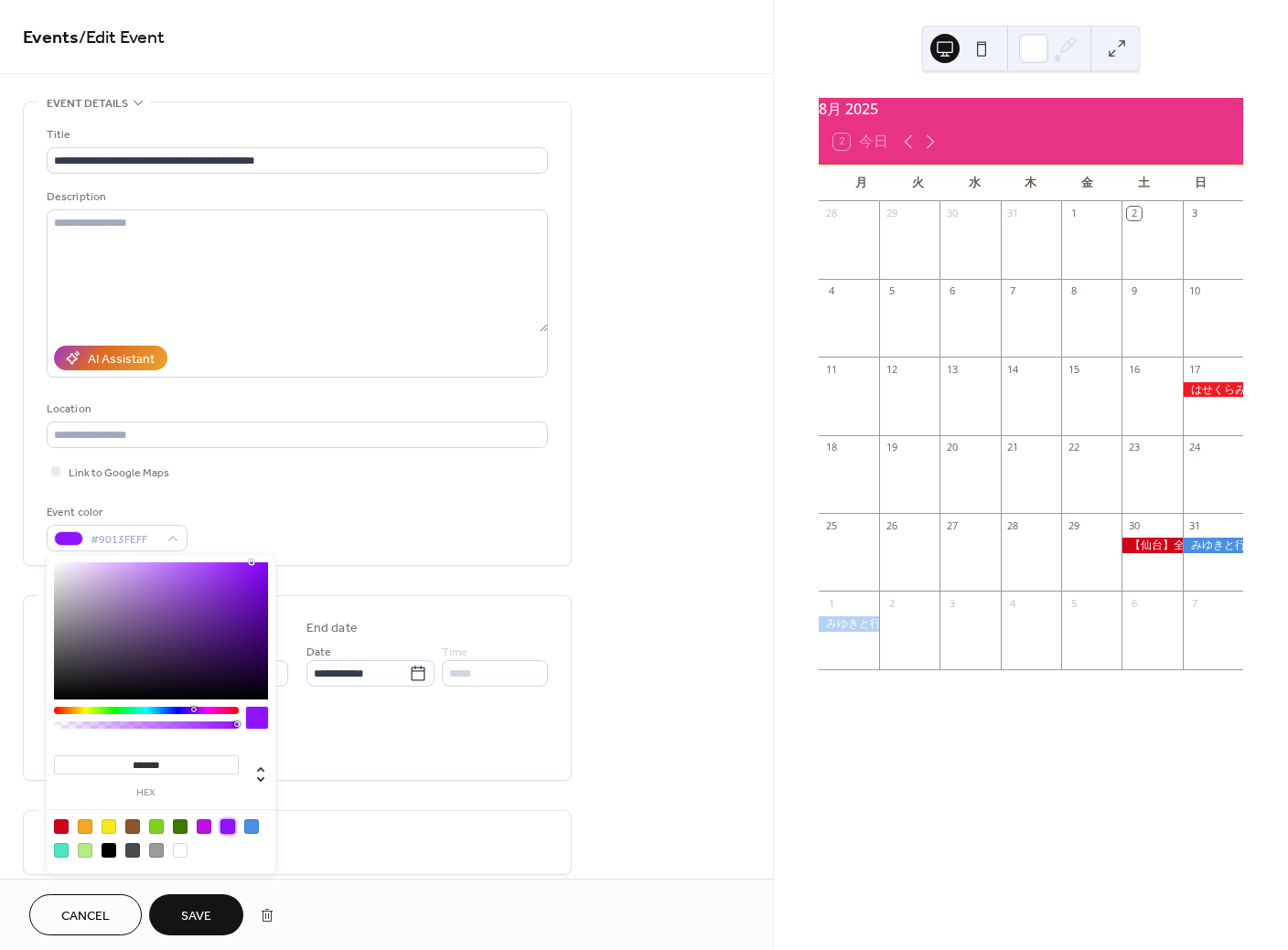 click on "Save" at bounding box center (196, 916) 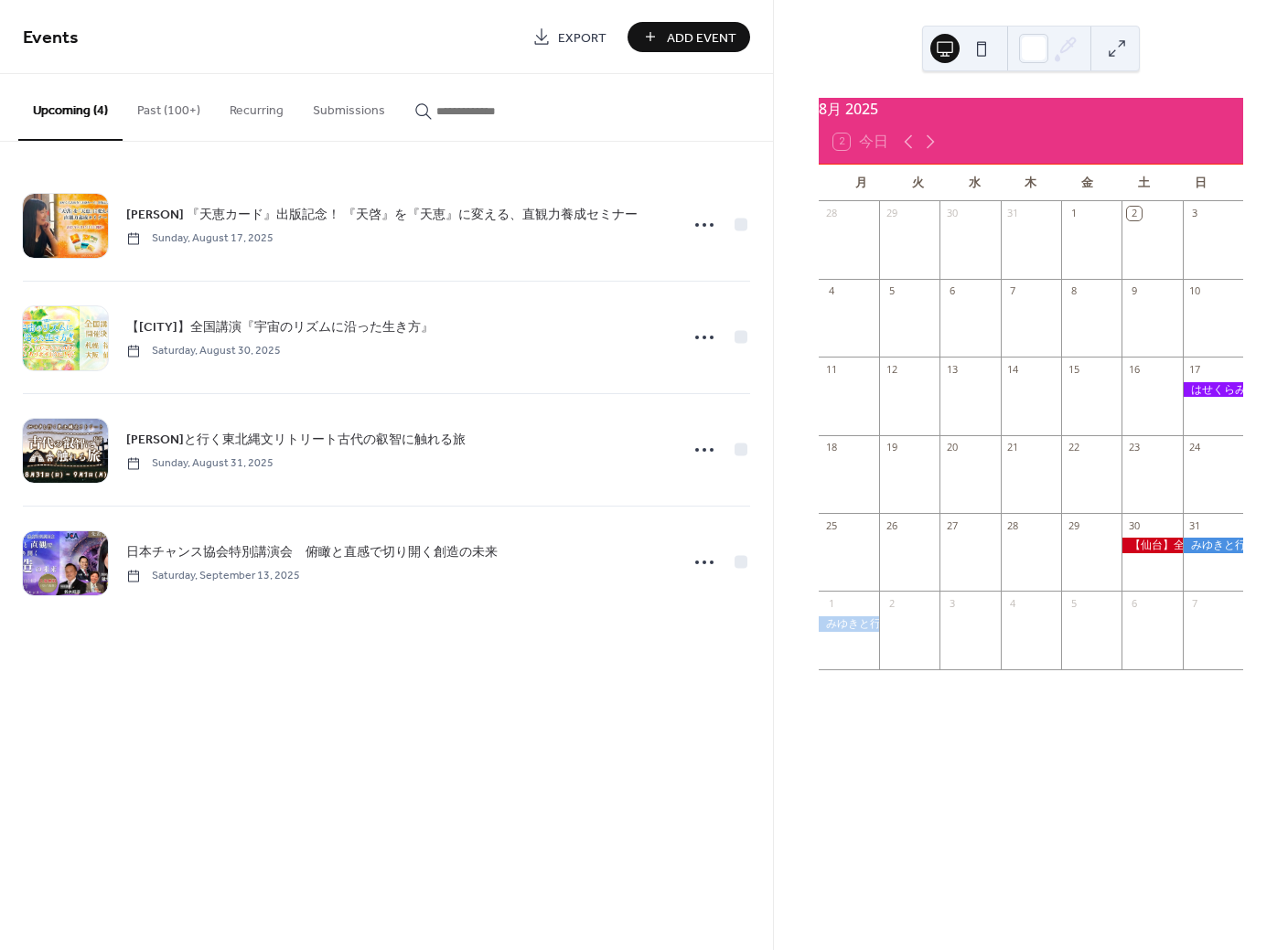 click on "Add Event" at bounding box center [689, 37] 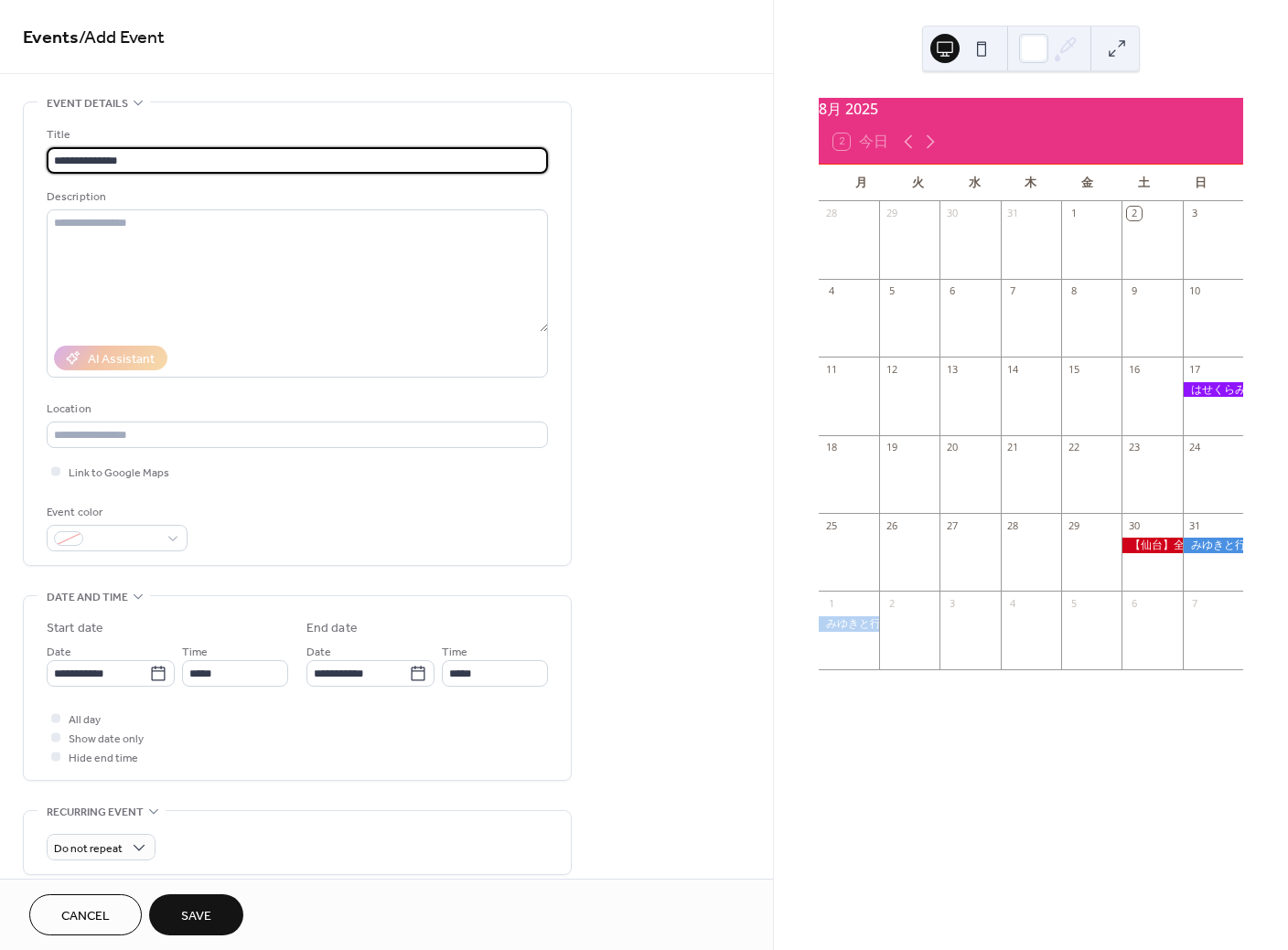 type on "**********" 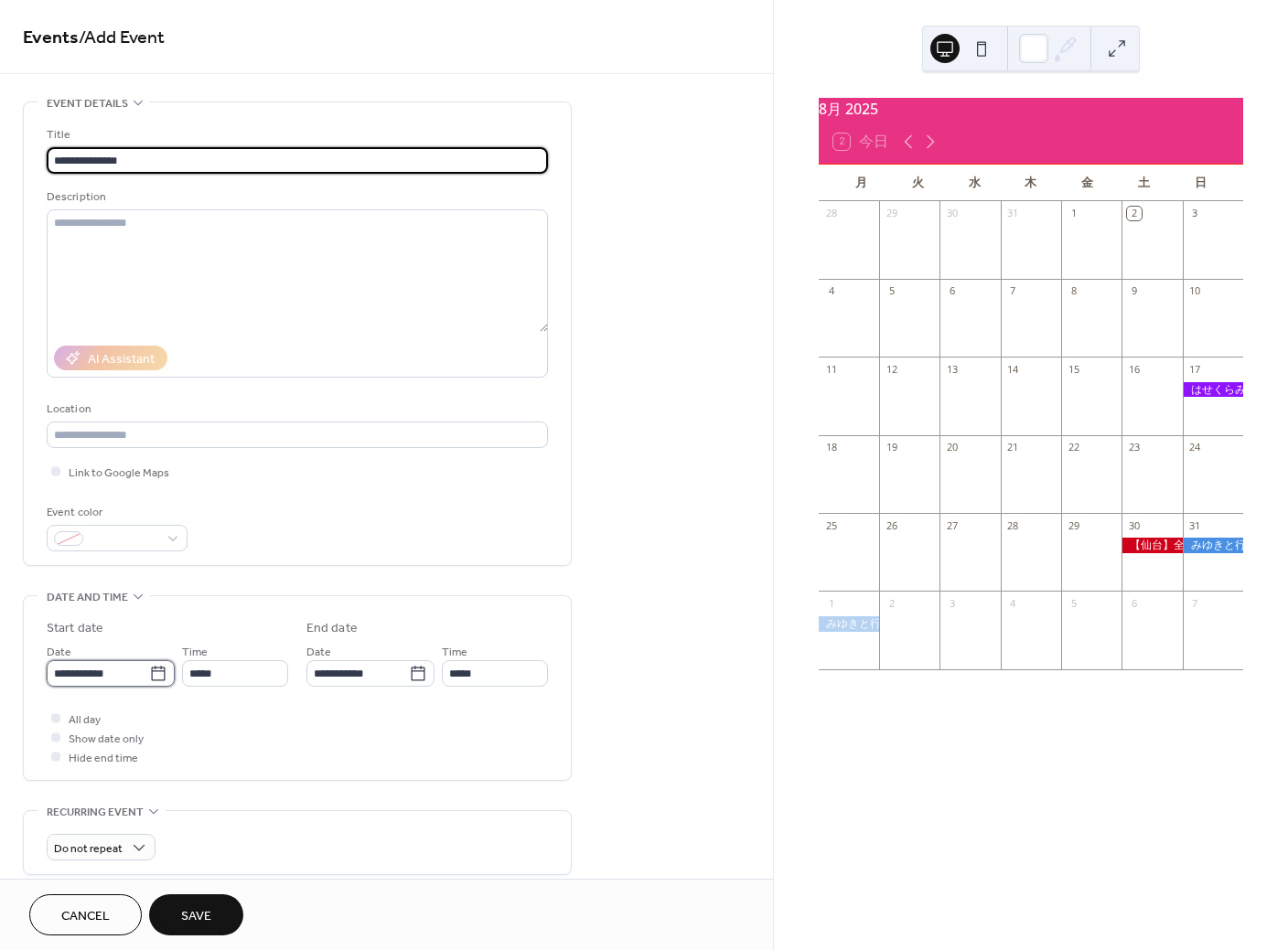 click on "**********" at bounding box center (98, 673) 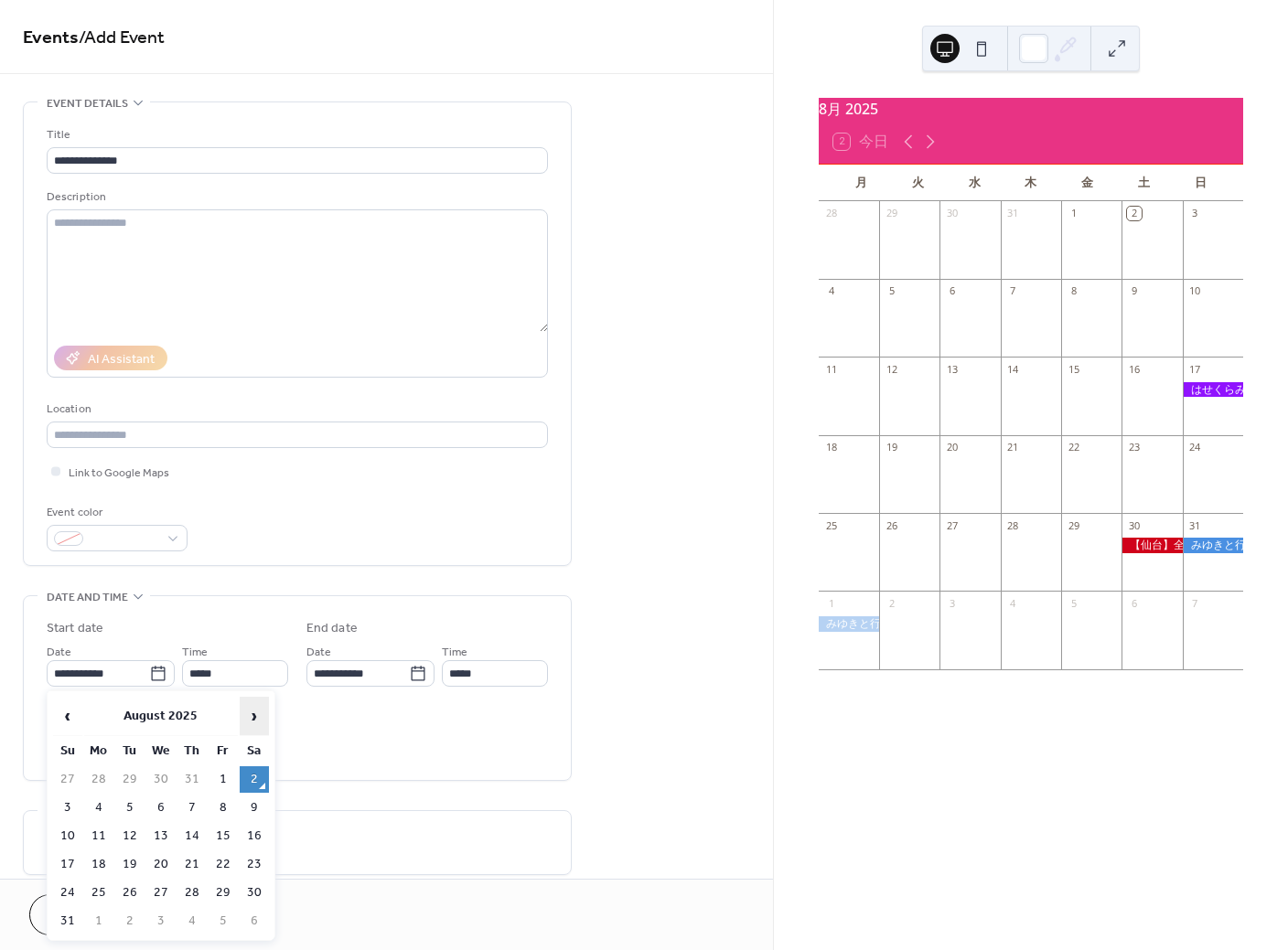 click on "›" at bounding box center (254, 716) 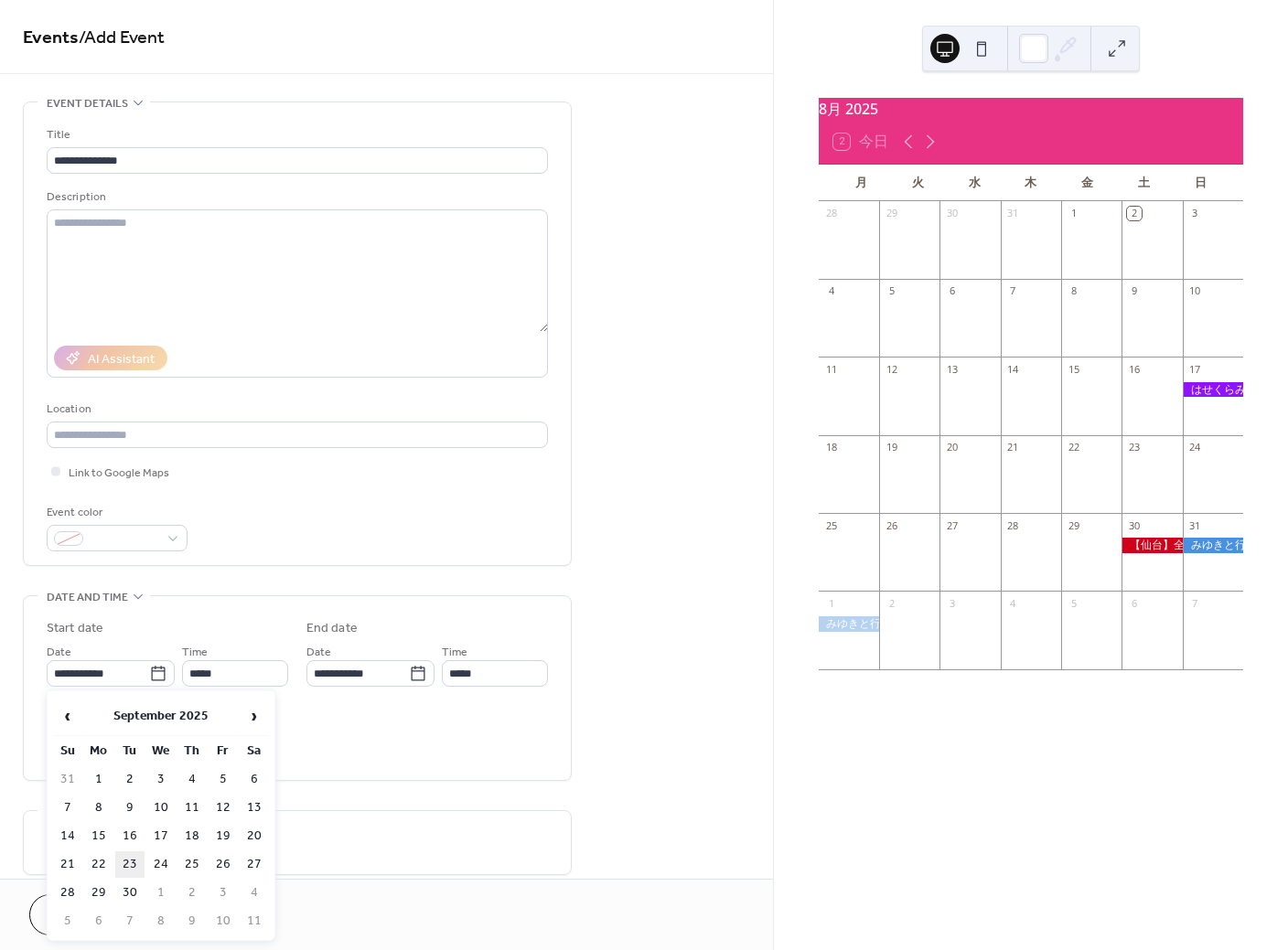 click on "23" at bounding box center [130, 864] 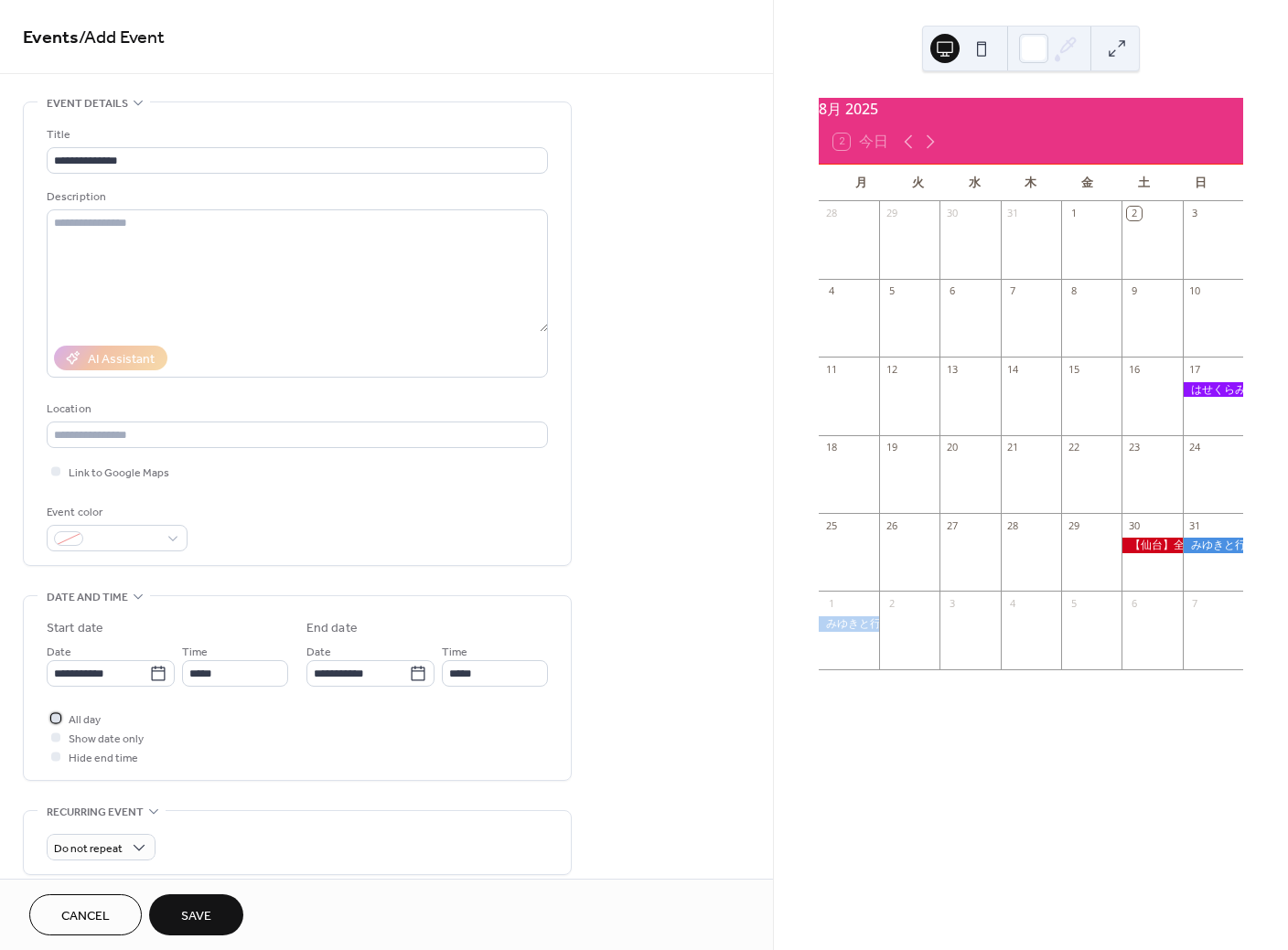 click on "All day" at bounding box center [84, 720] 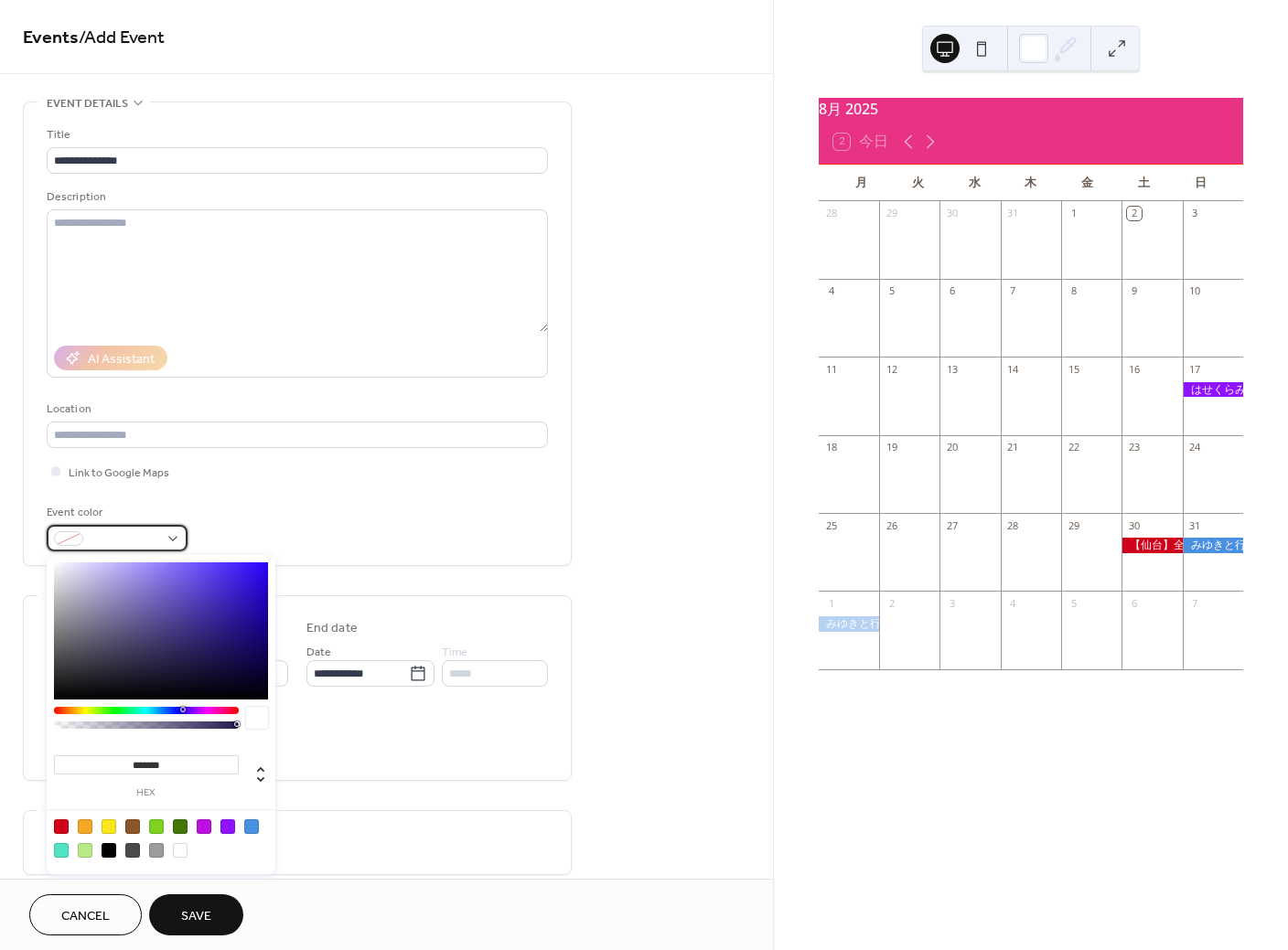 click at bounding box center (117, 538) 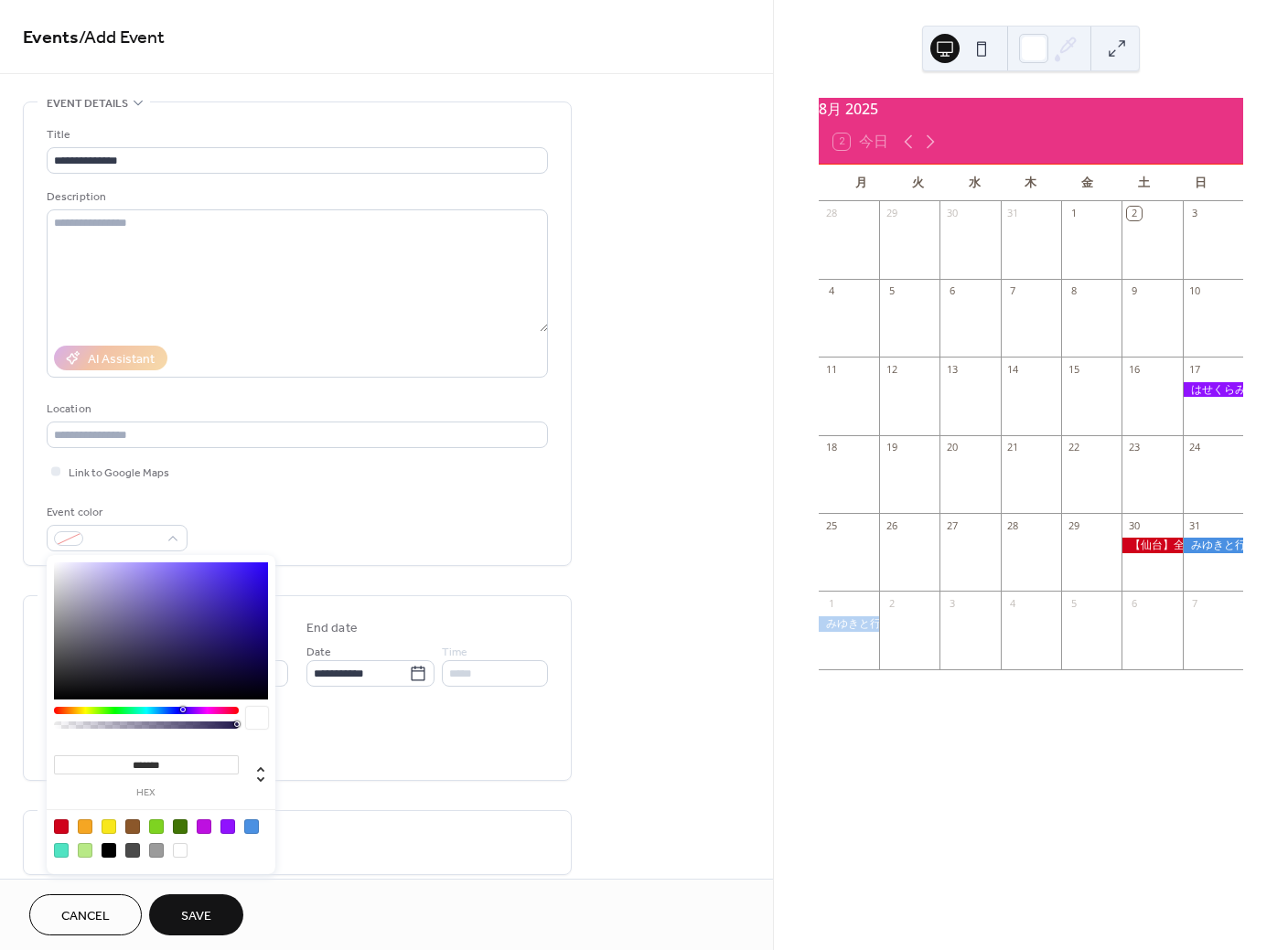 click at bounding box center (61, 827) 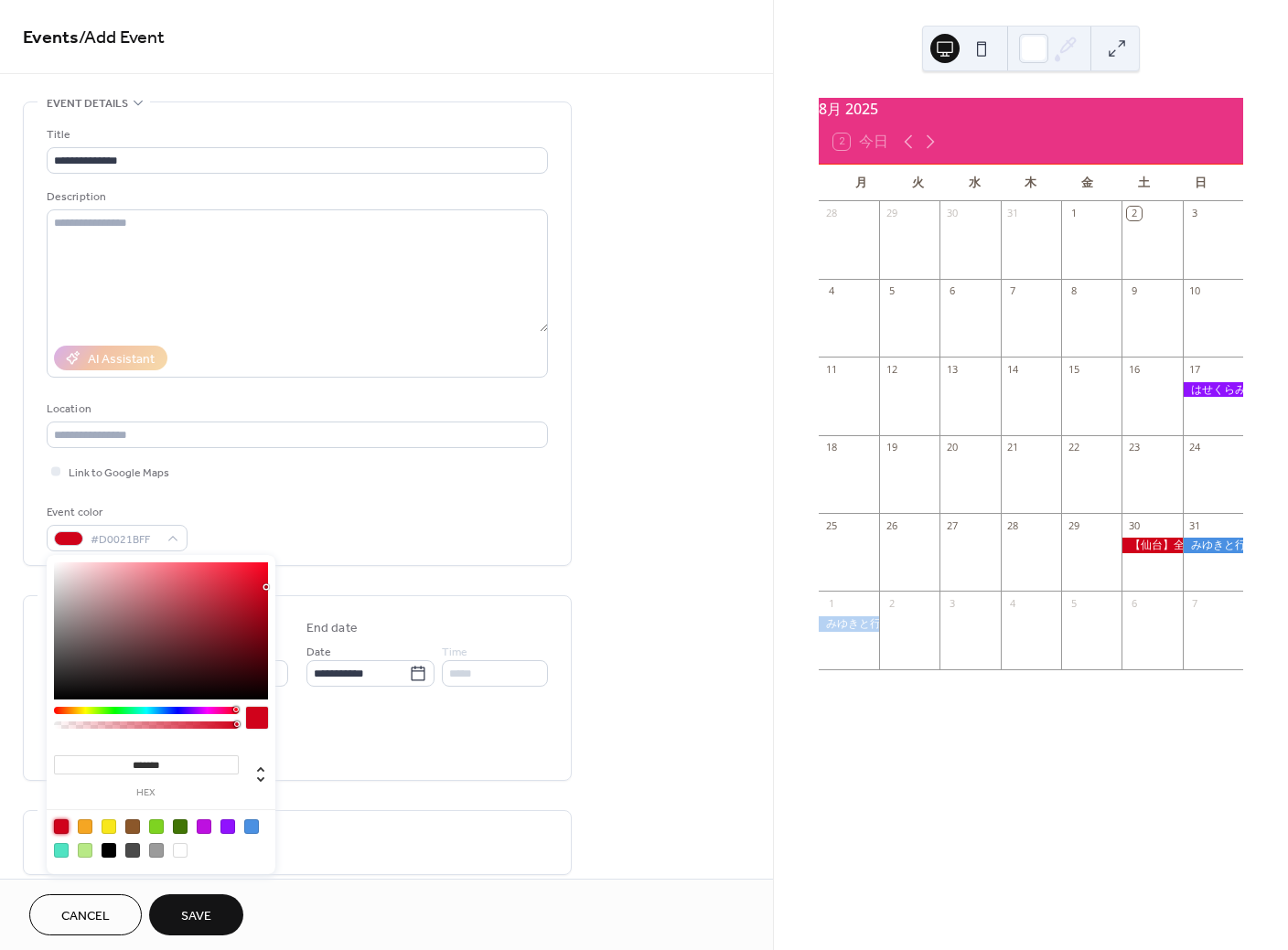 click on "Save" at bounding box center (196, 914) 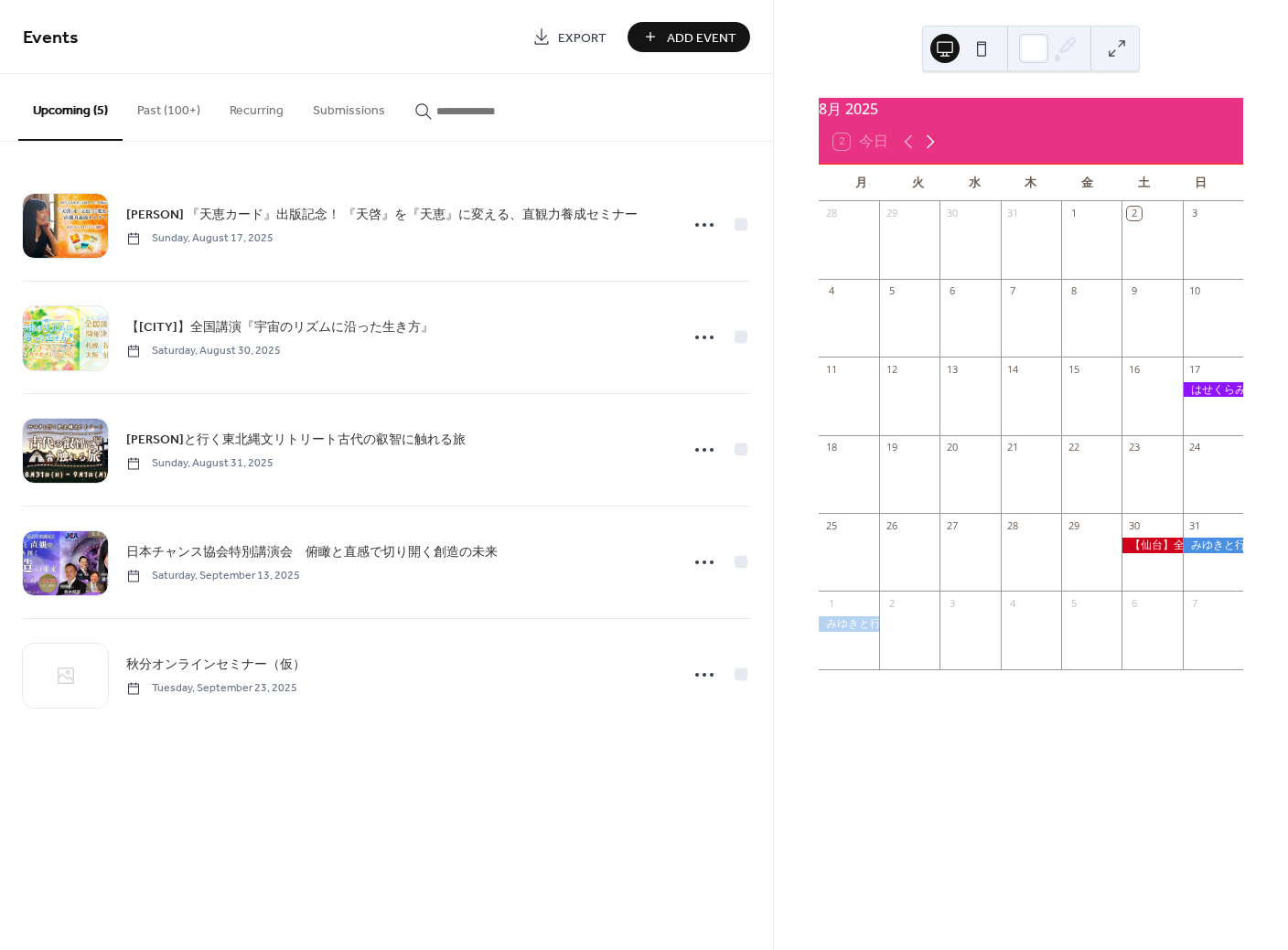 click 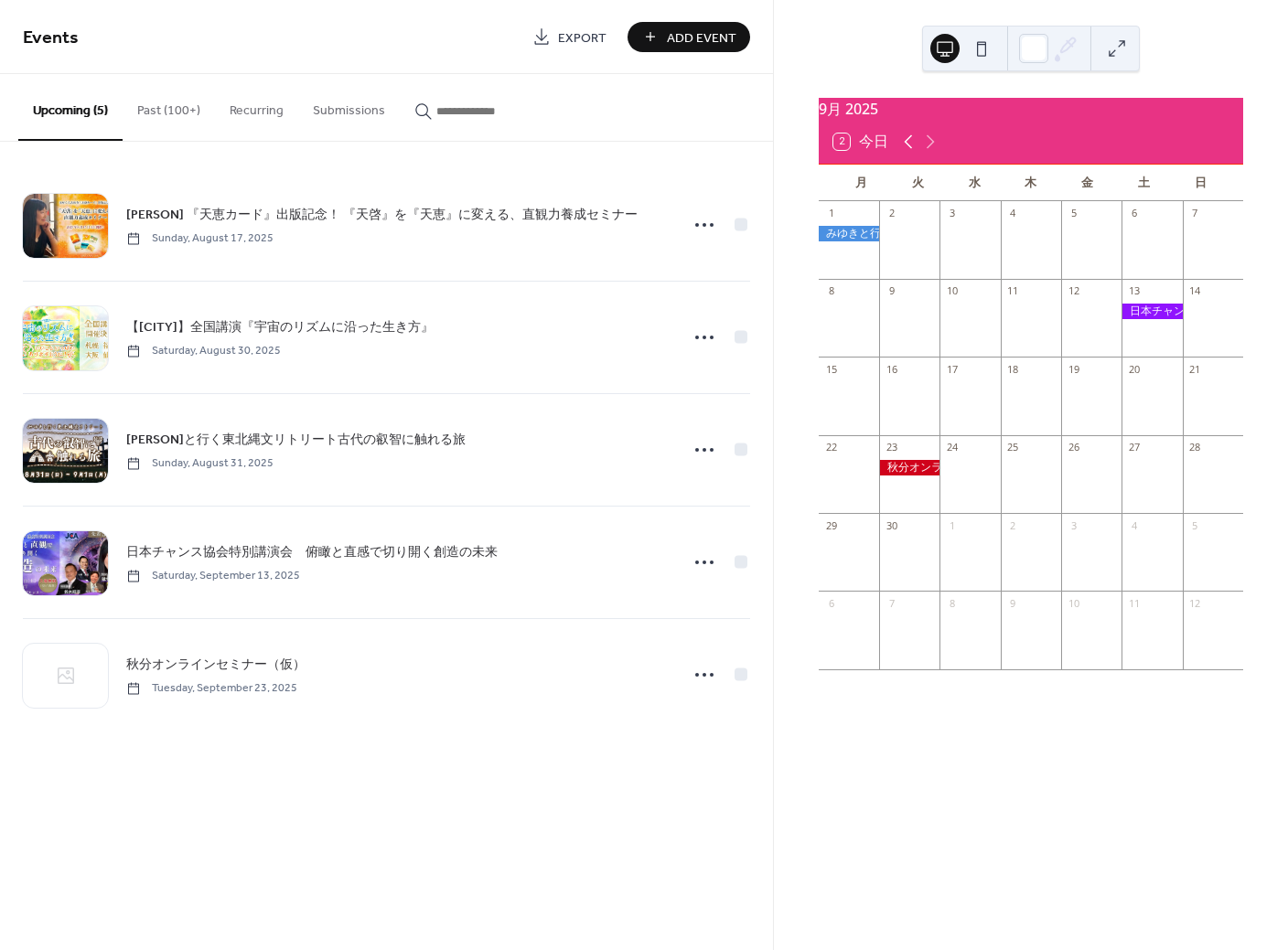 click 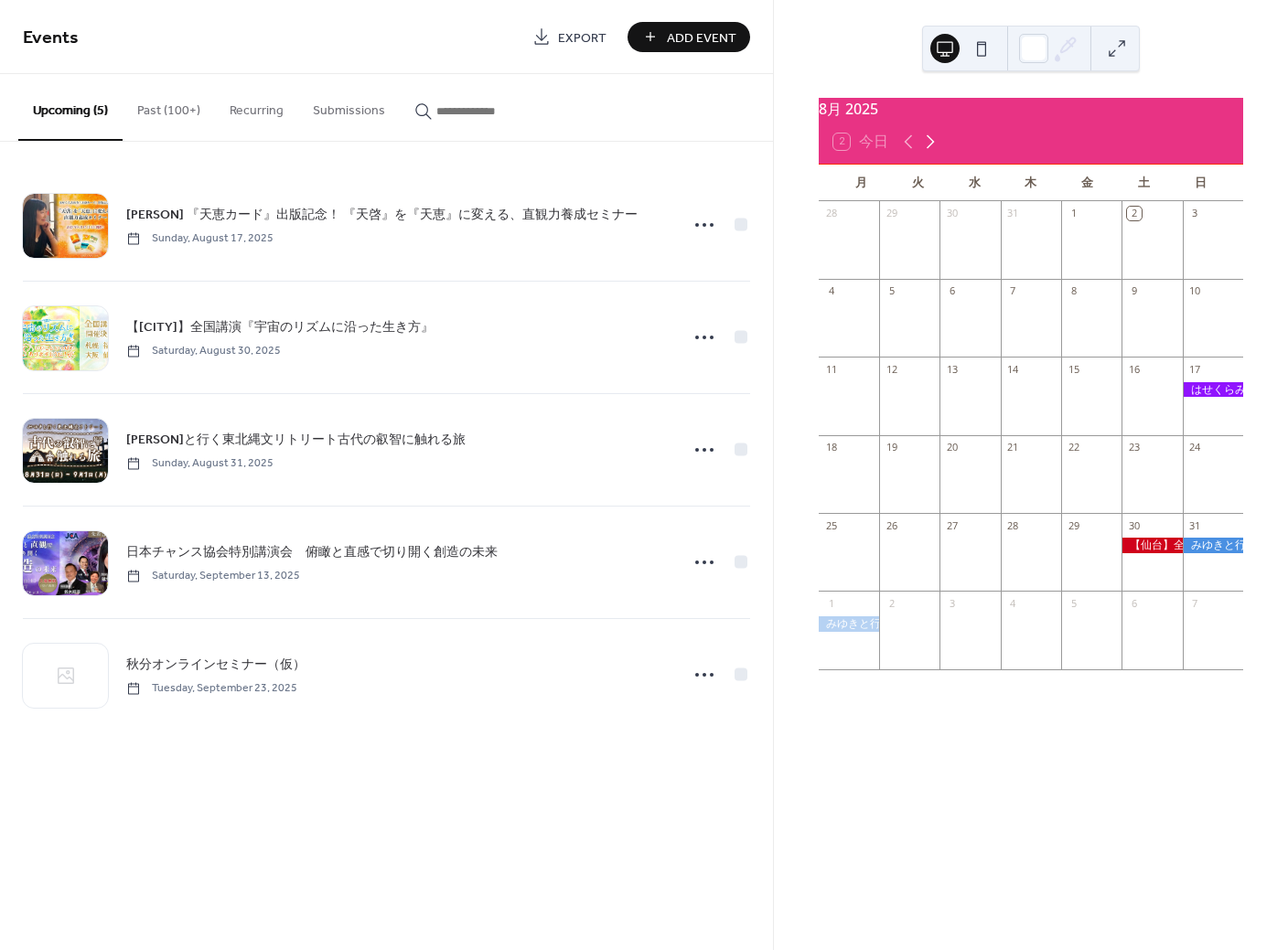 click at bounding box center [919, 142] 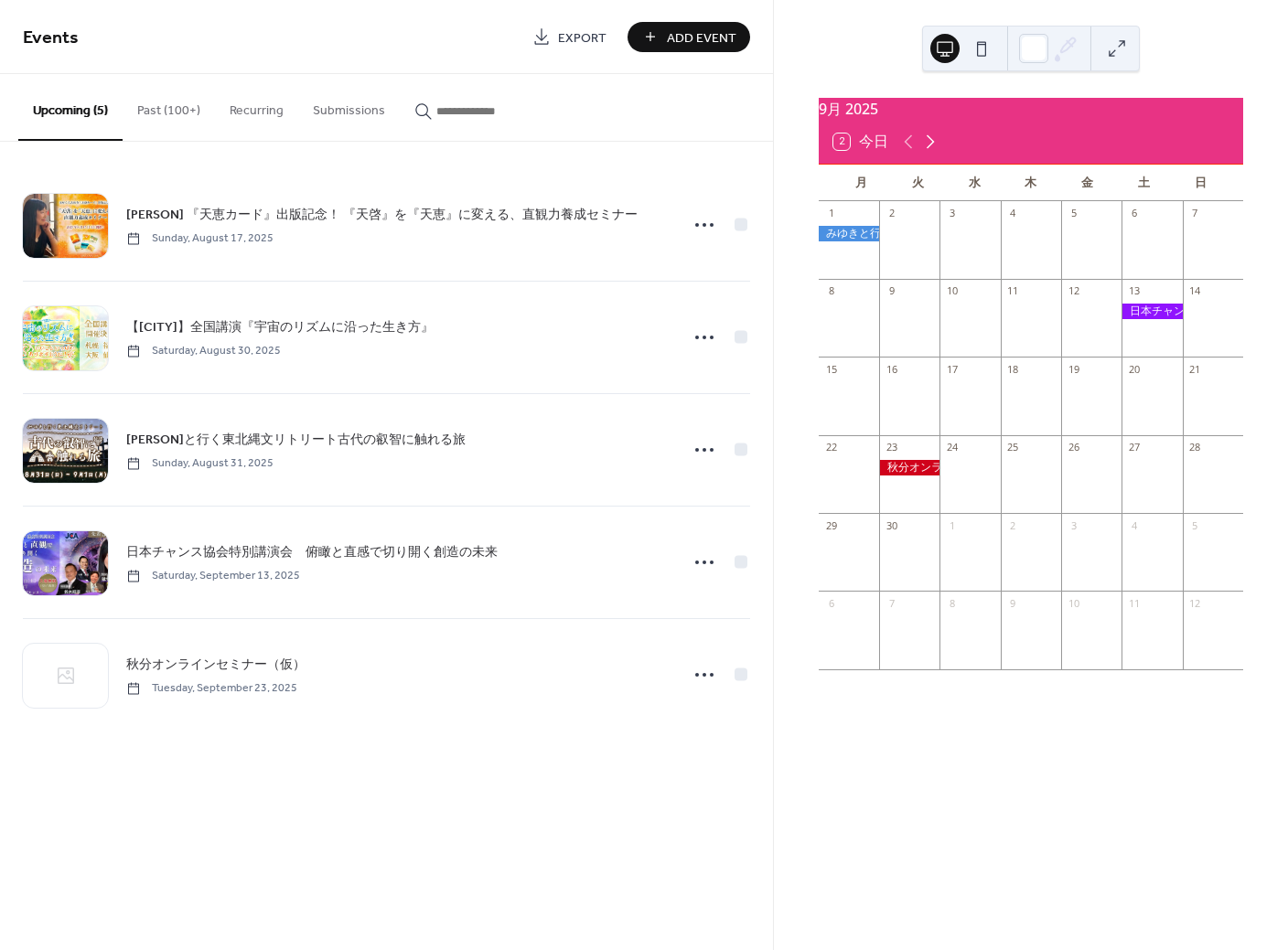 click 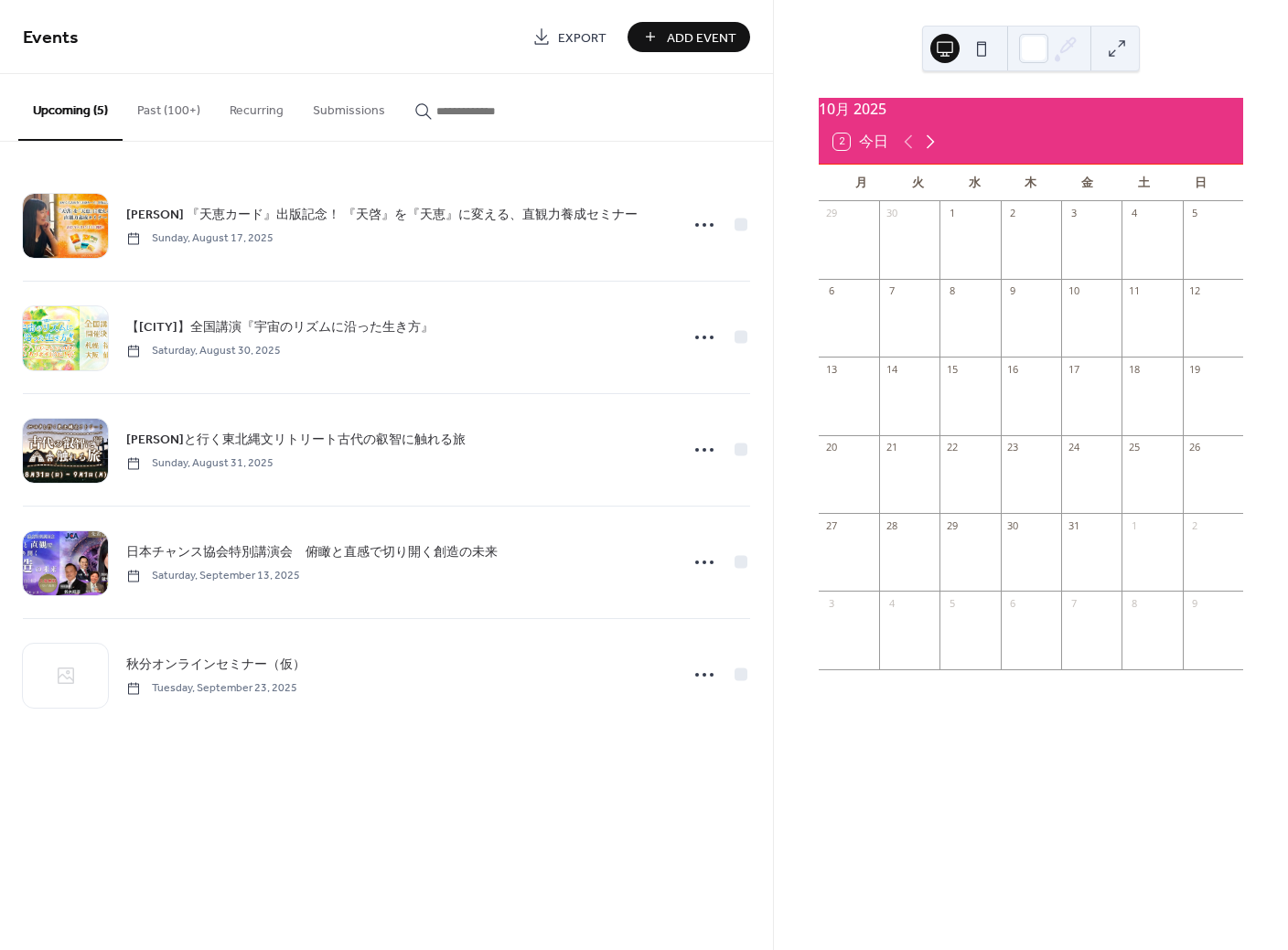 click 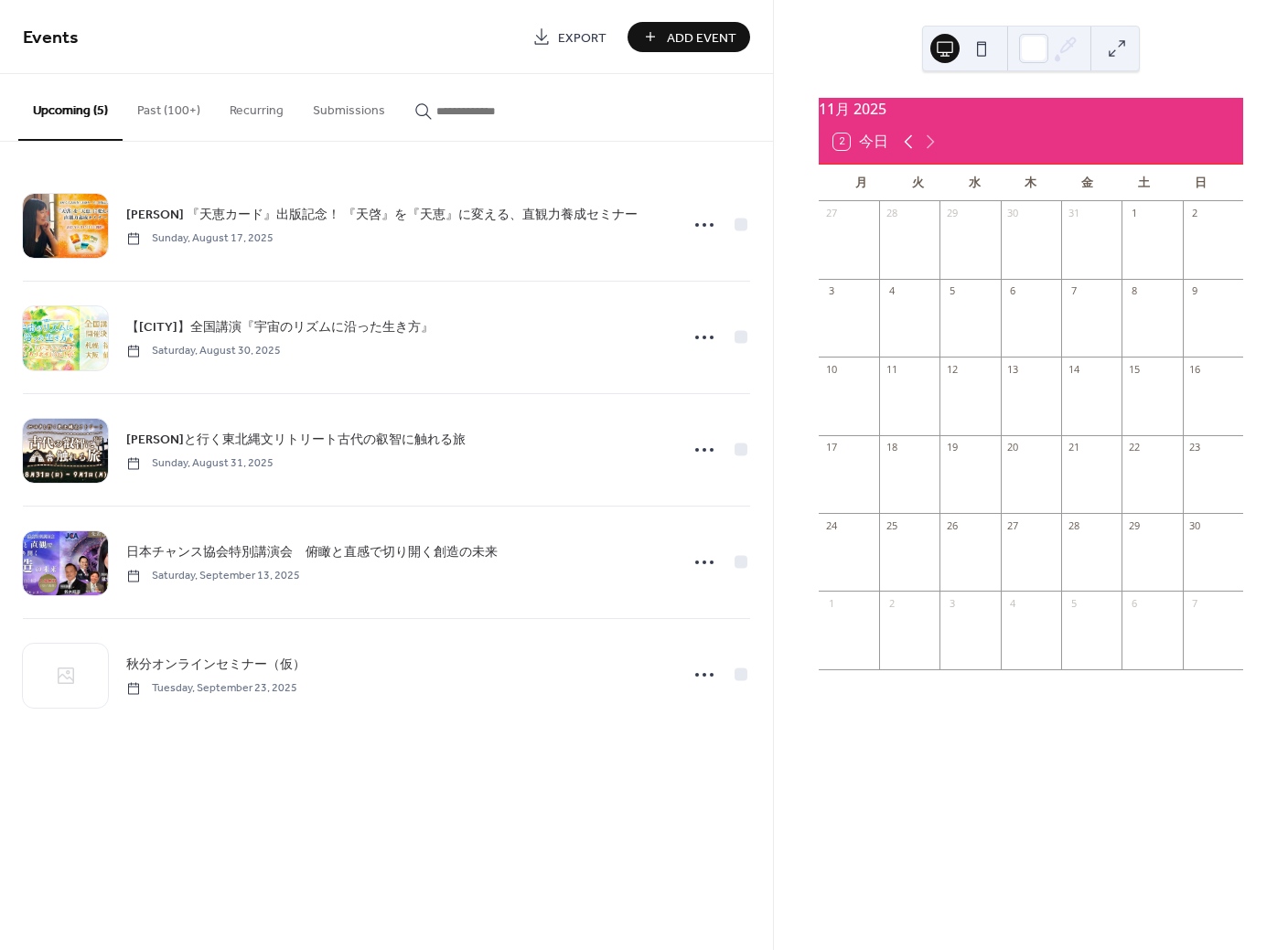 click 